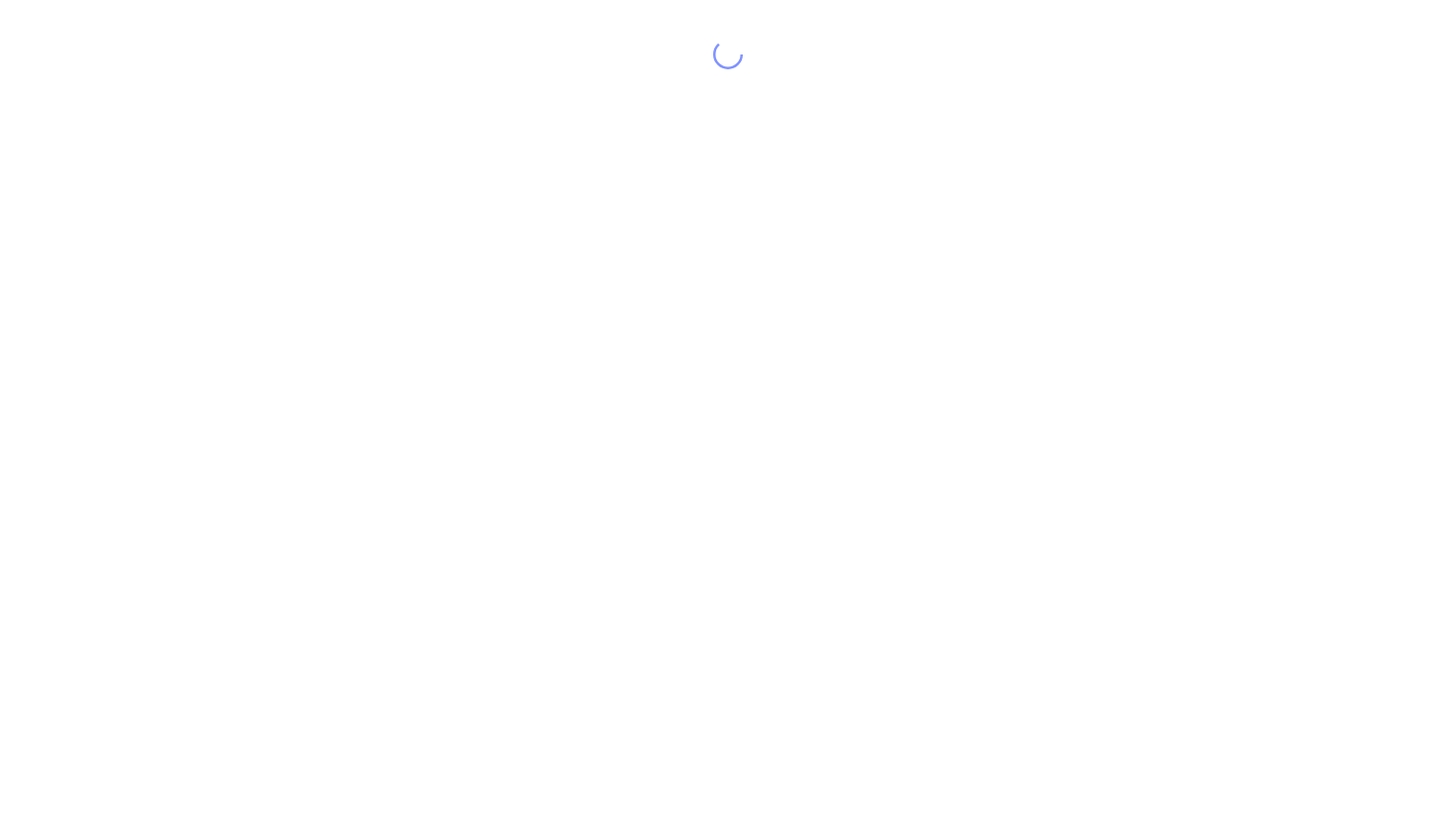 scroll, scrollTop: 0, scrollLeft: 0, axis: both 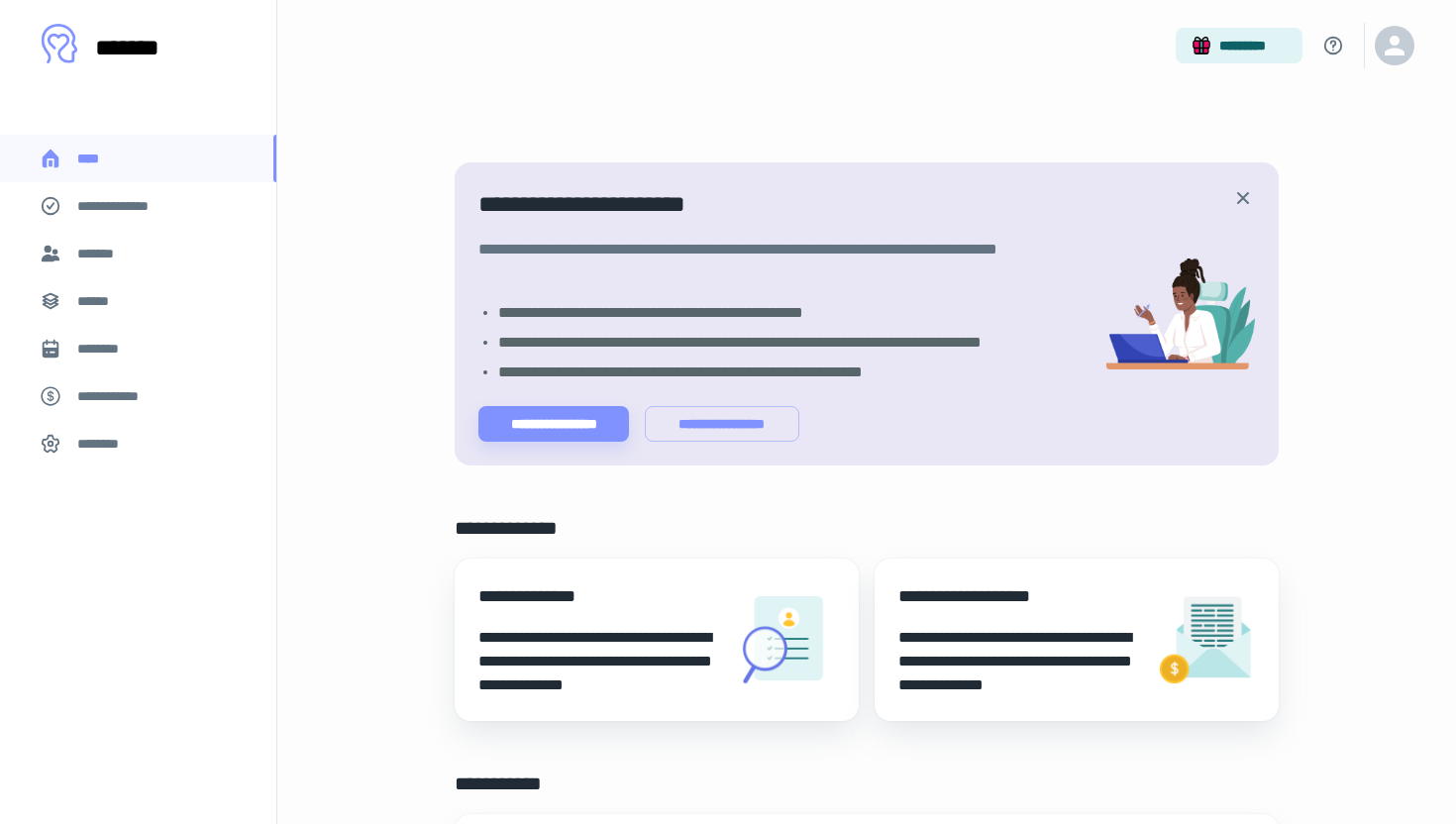 click on "*******" at bounding box center (138, 254) 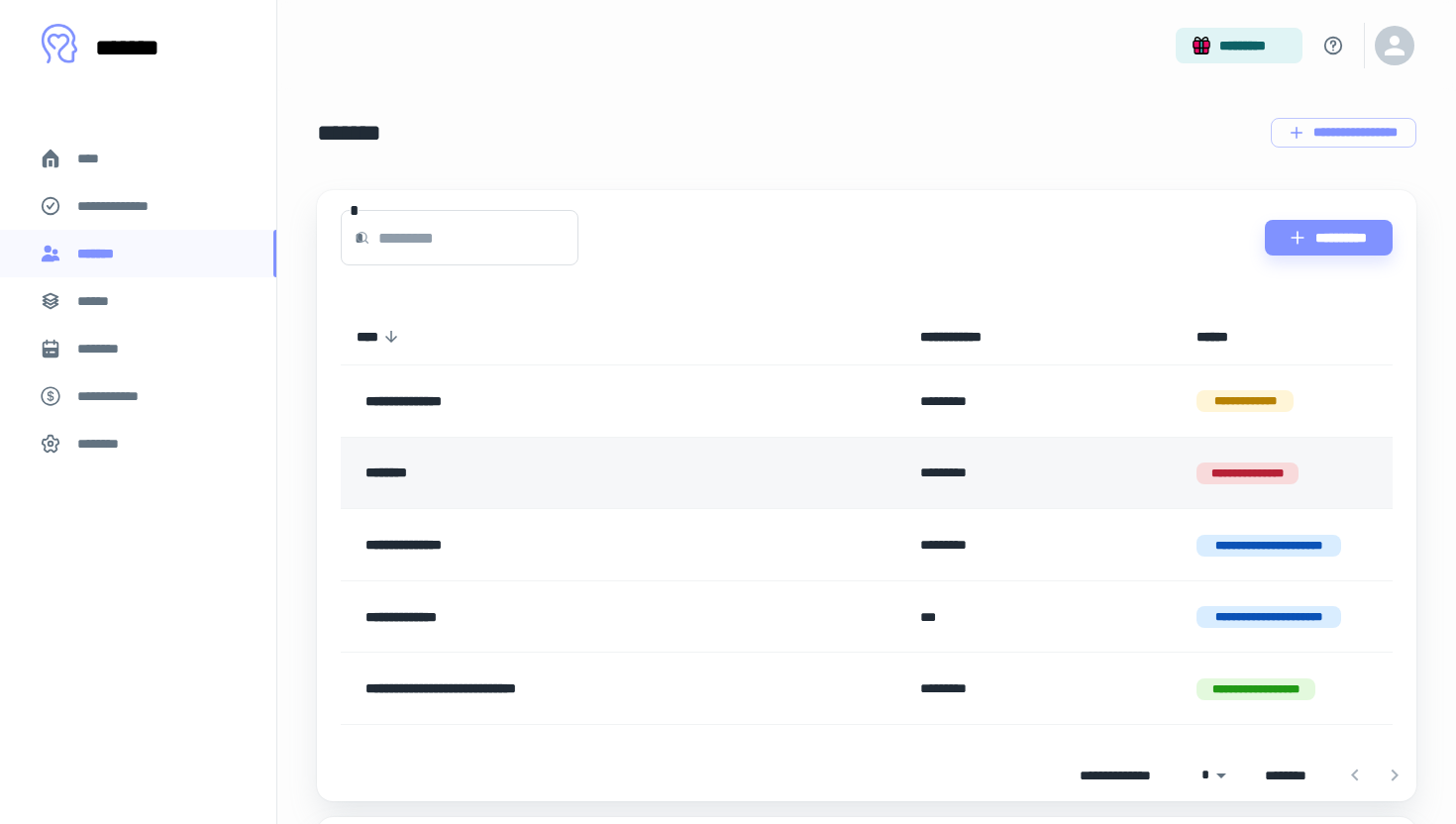 click on "********" at bounding box center (574, 473) 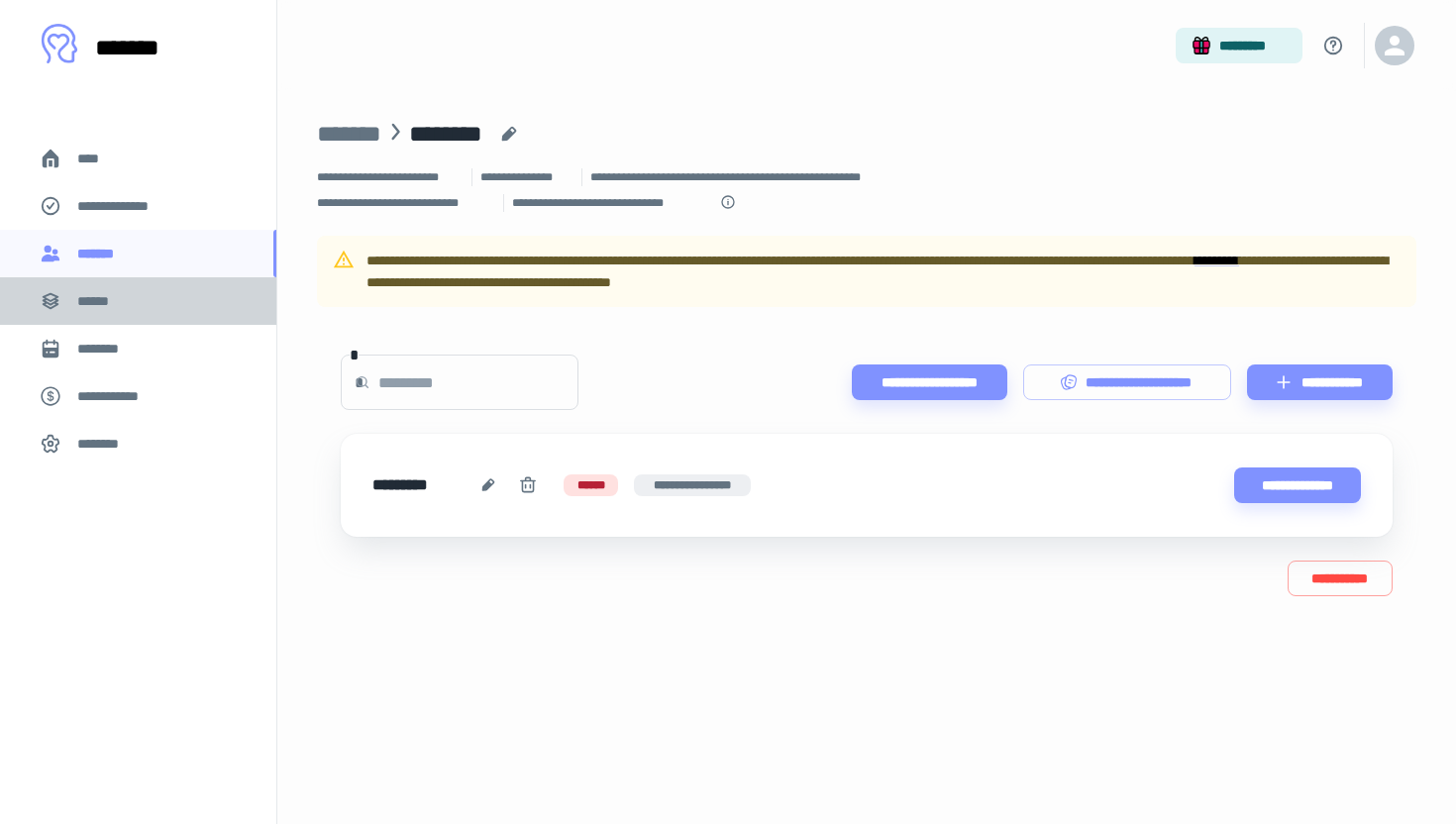 click on "******" at bounding box center [138, 301] 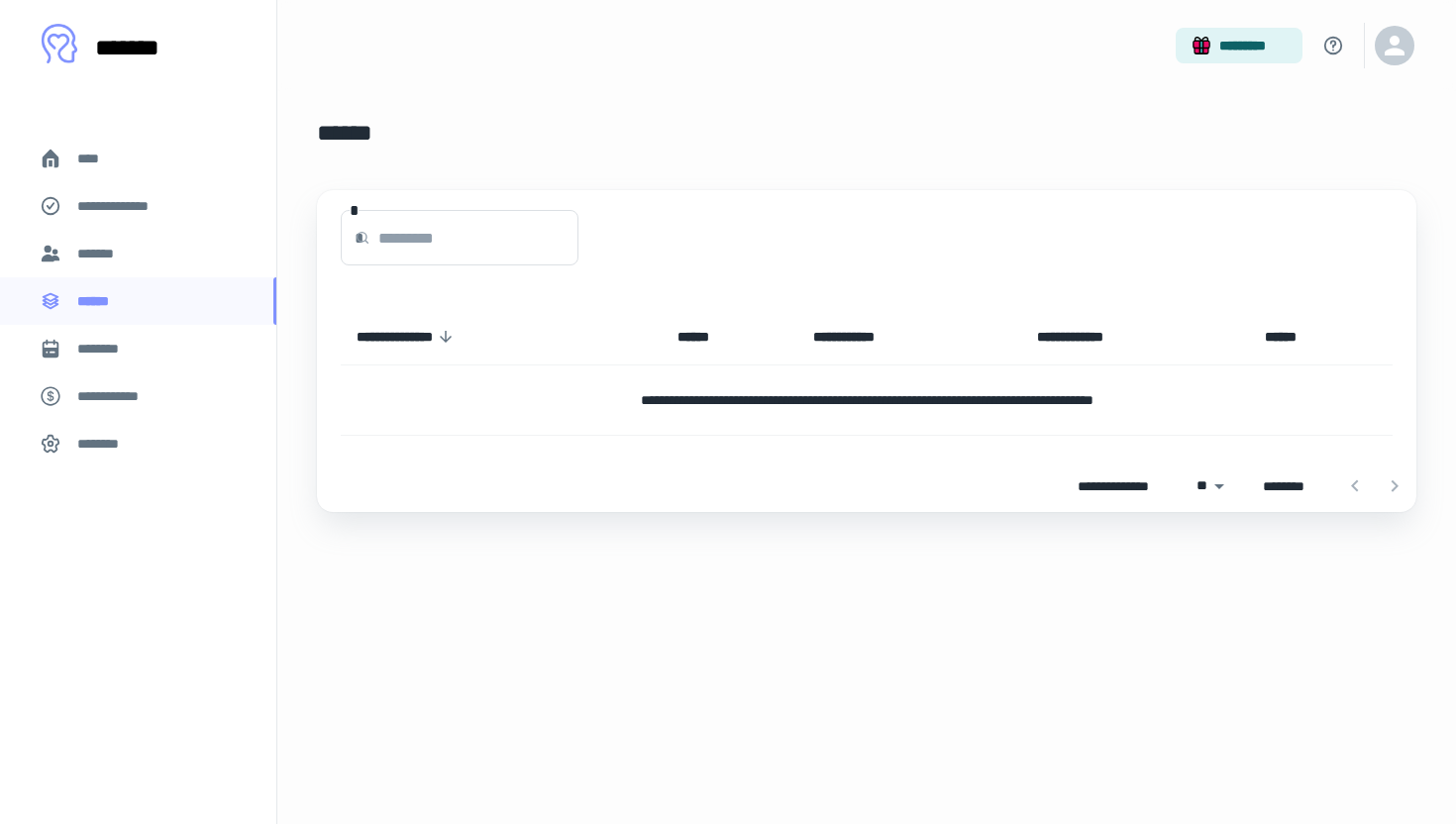 click 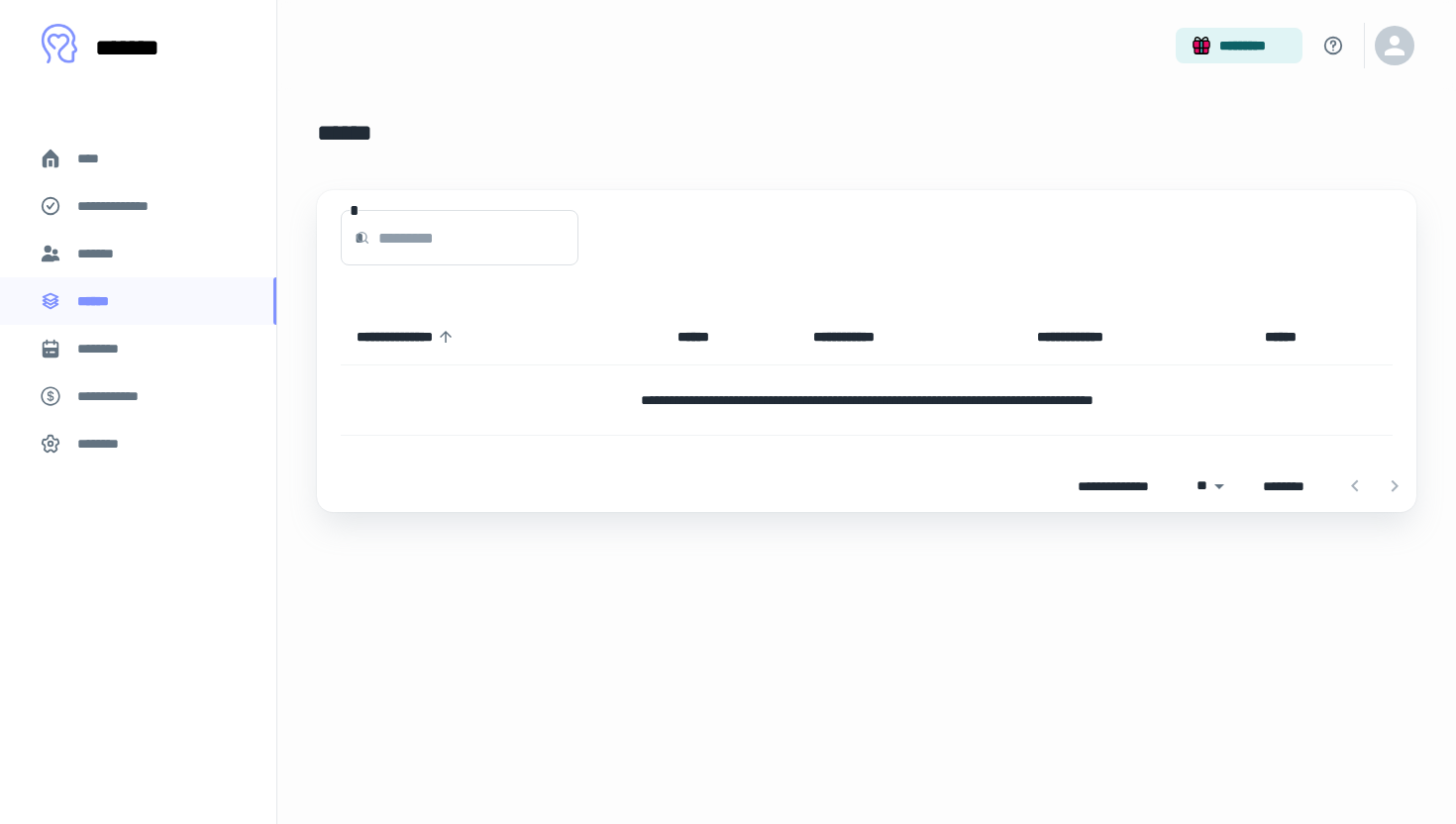 click on "********" at bounding box center (106, 349) 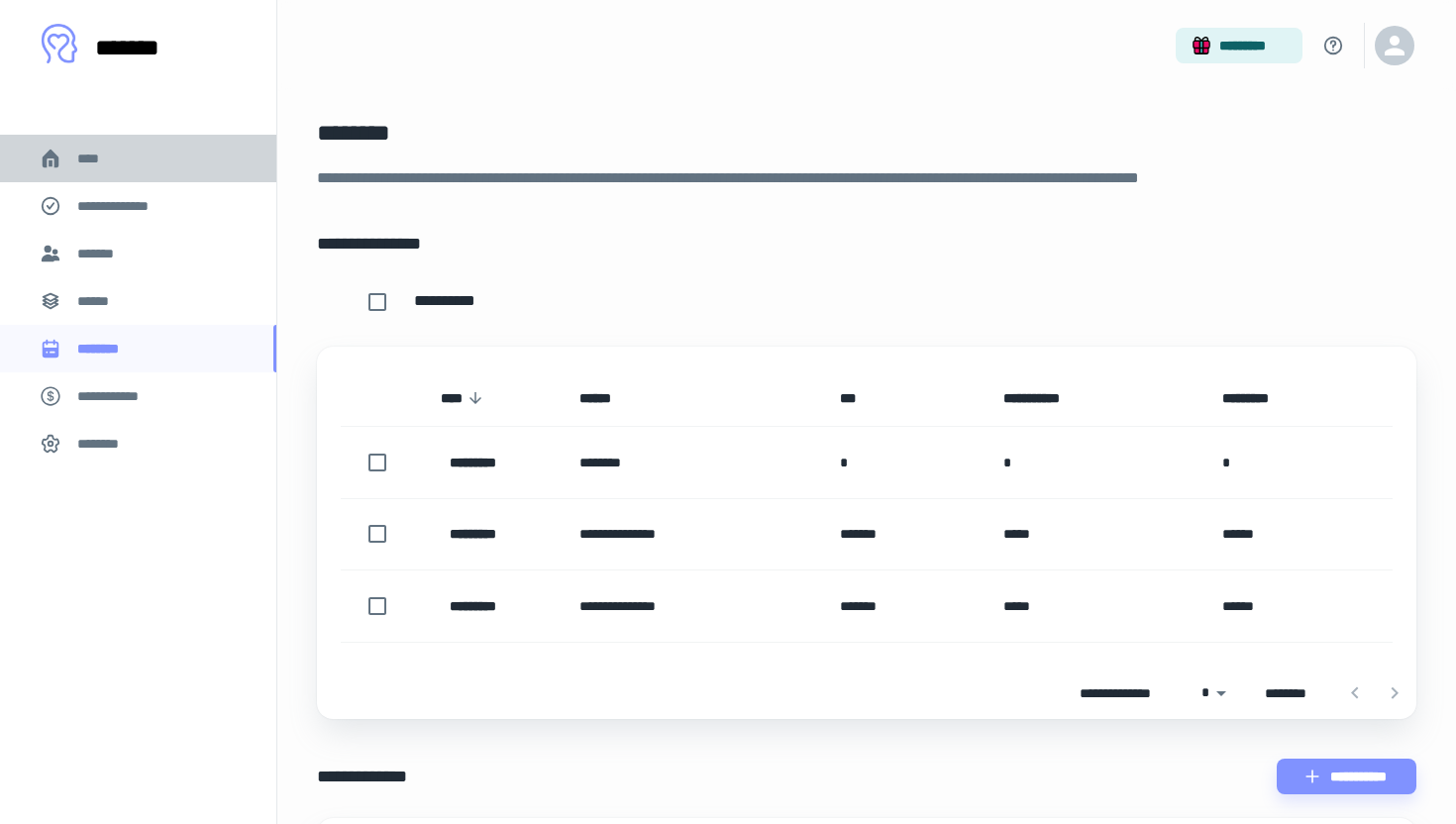 click on "****" at bounding box center [96, 158] 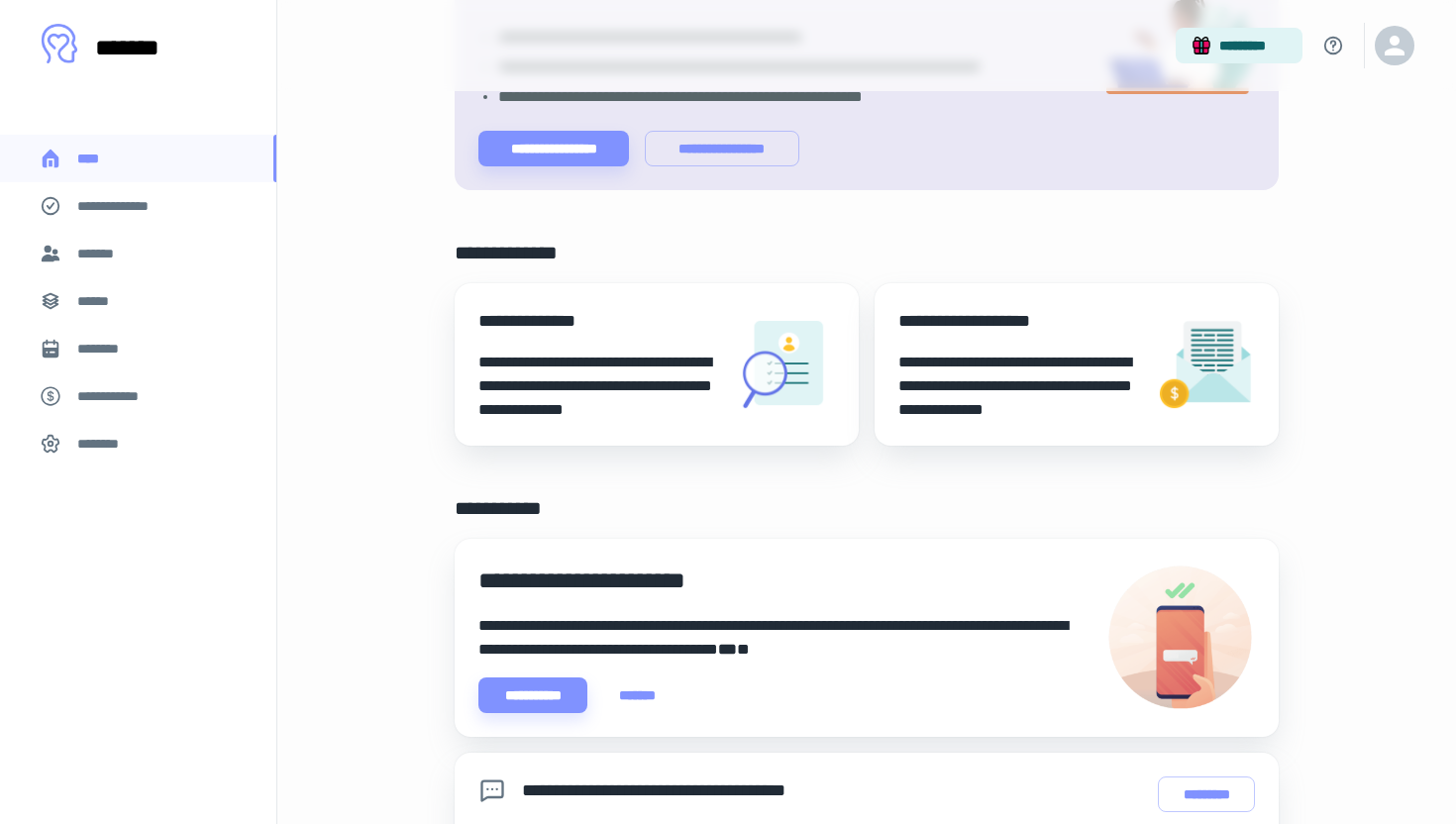 scroll, scrollTop: 0, scrollLeft: 0, axis: both 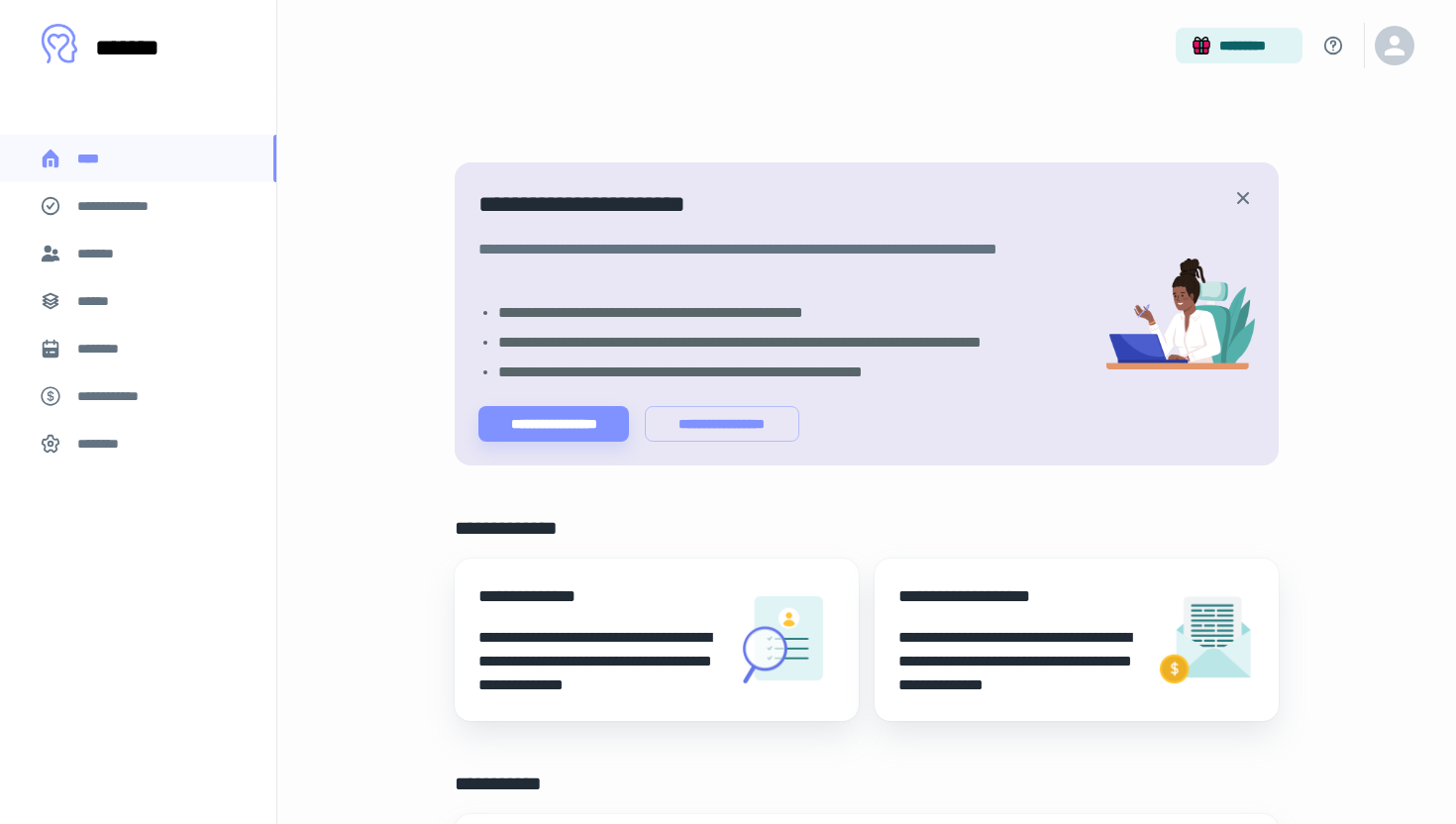 click on "*******" at bounding box center [138, 254] 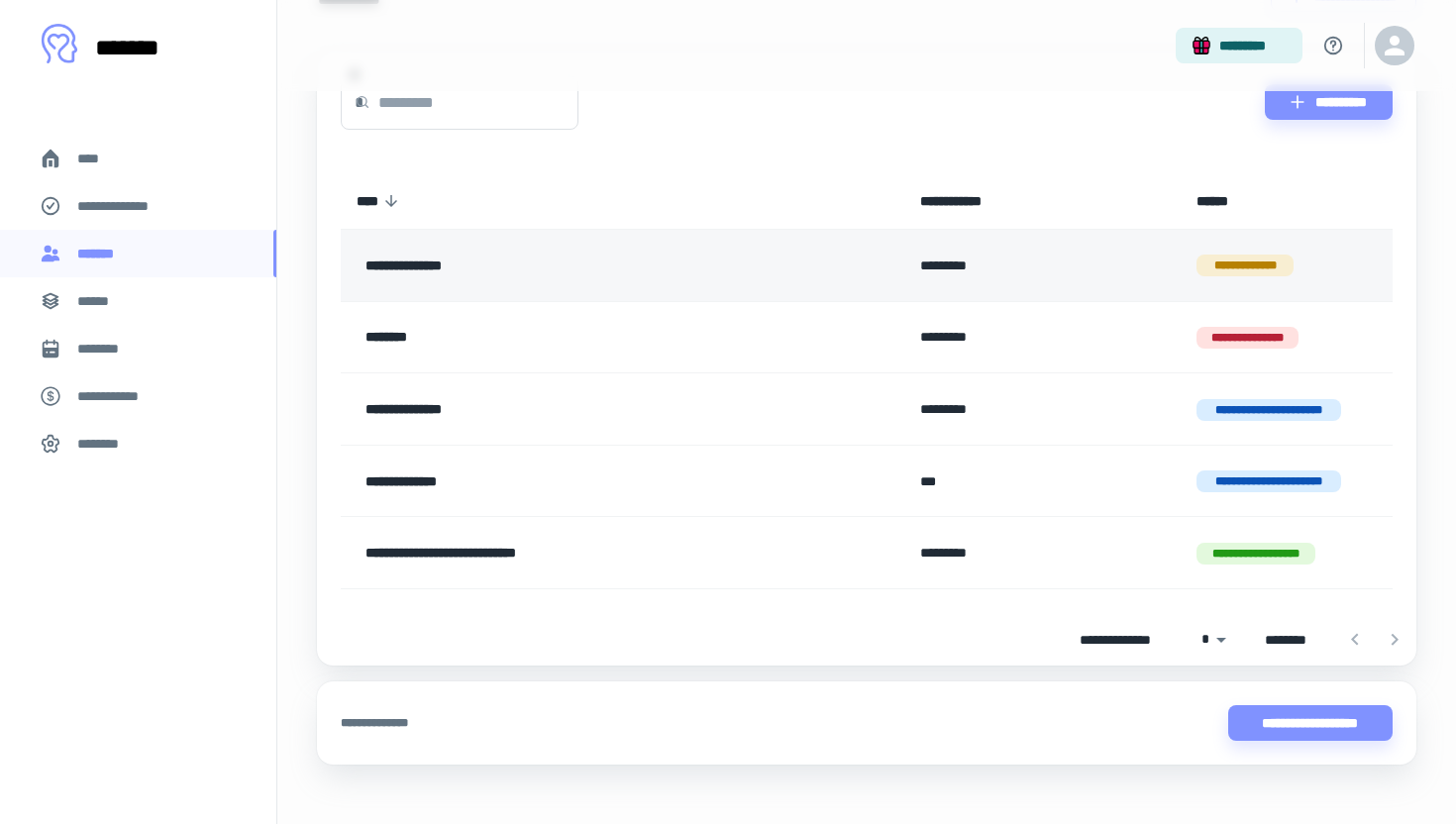 scroll, scrollTop: 155, scrollLeft: 0, axis: vertical 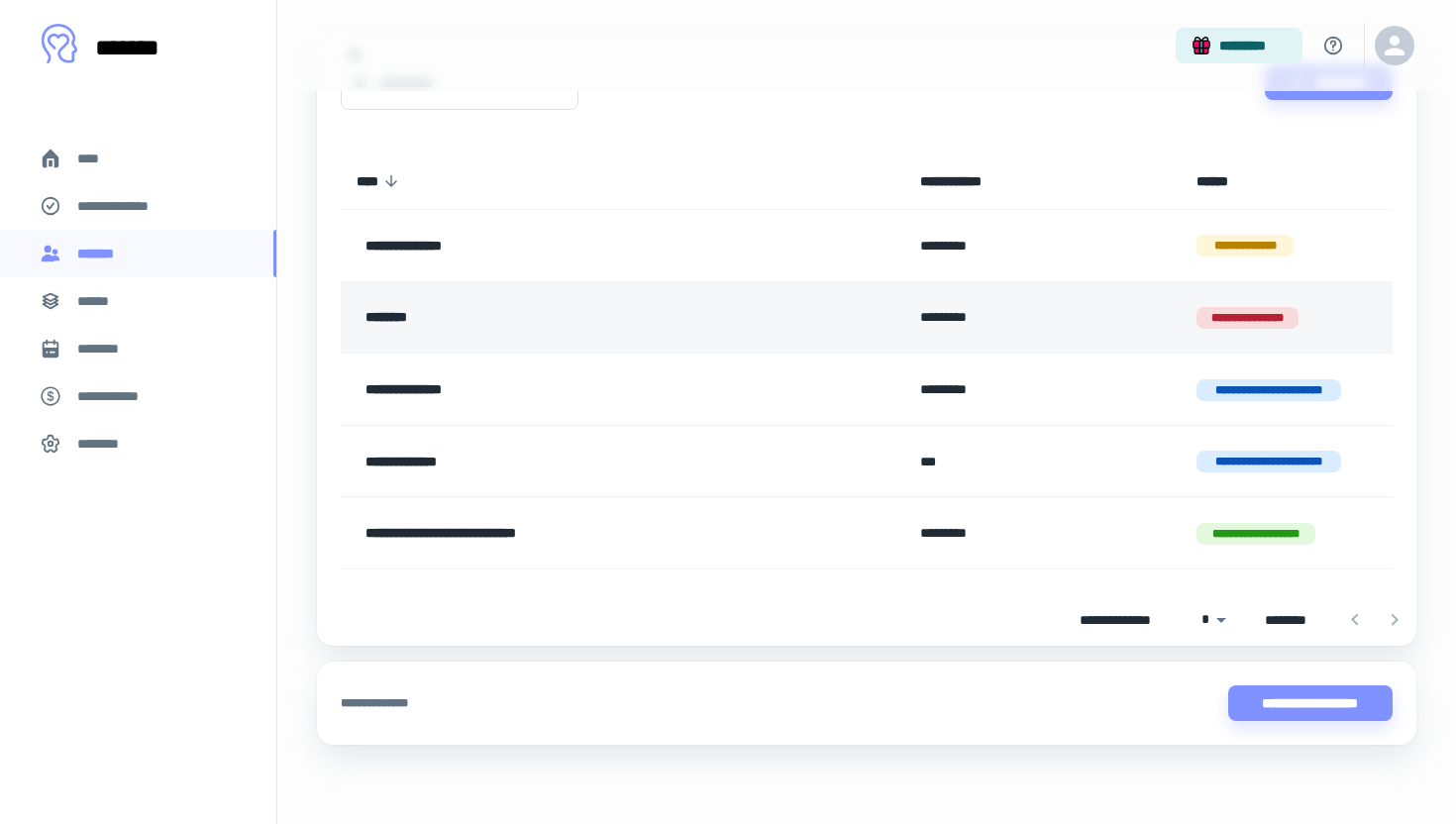click on "********" at bounding box center [574, 318] 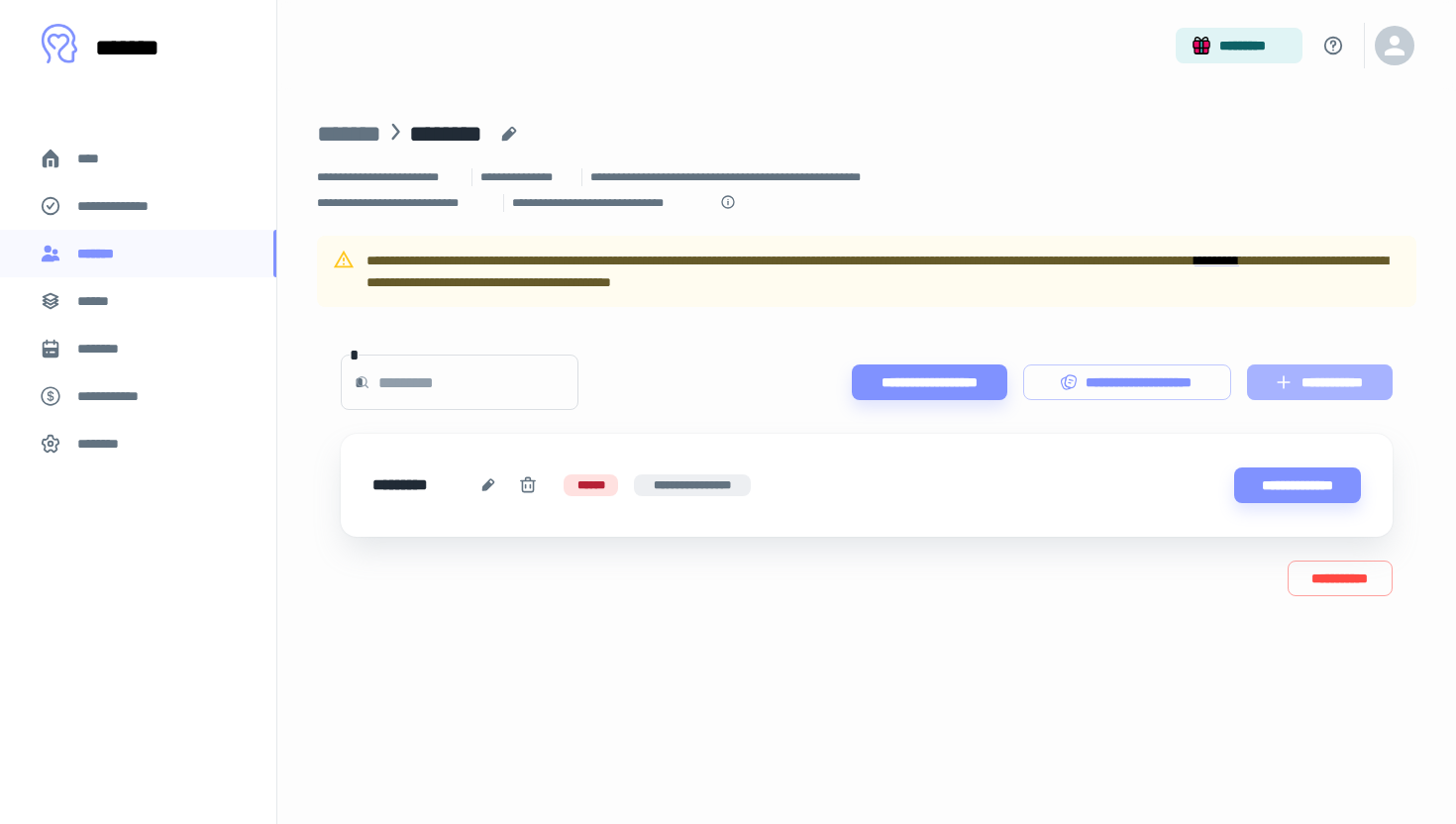 click on "**********" at bounding box center (1319, 382) 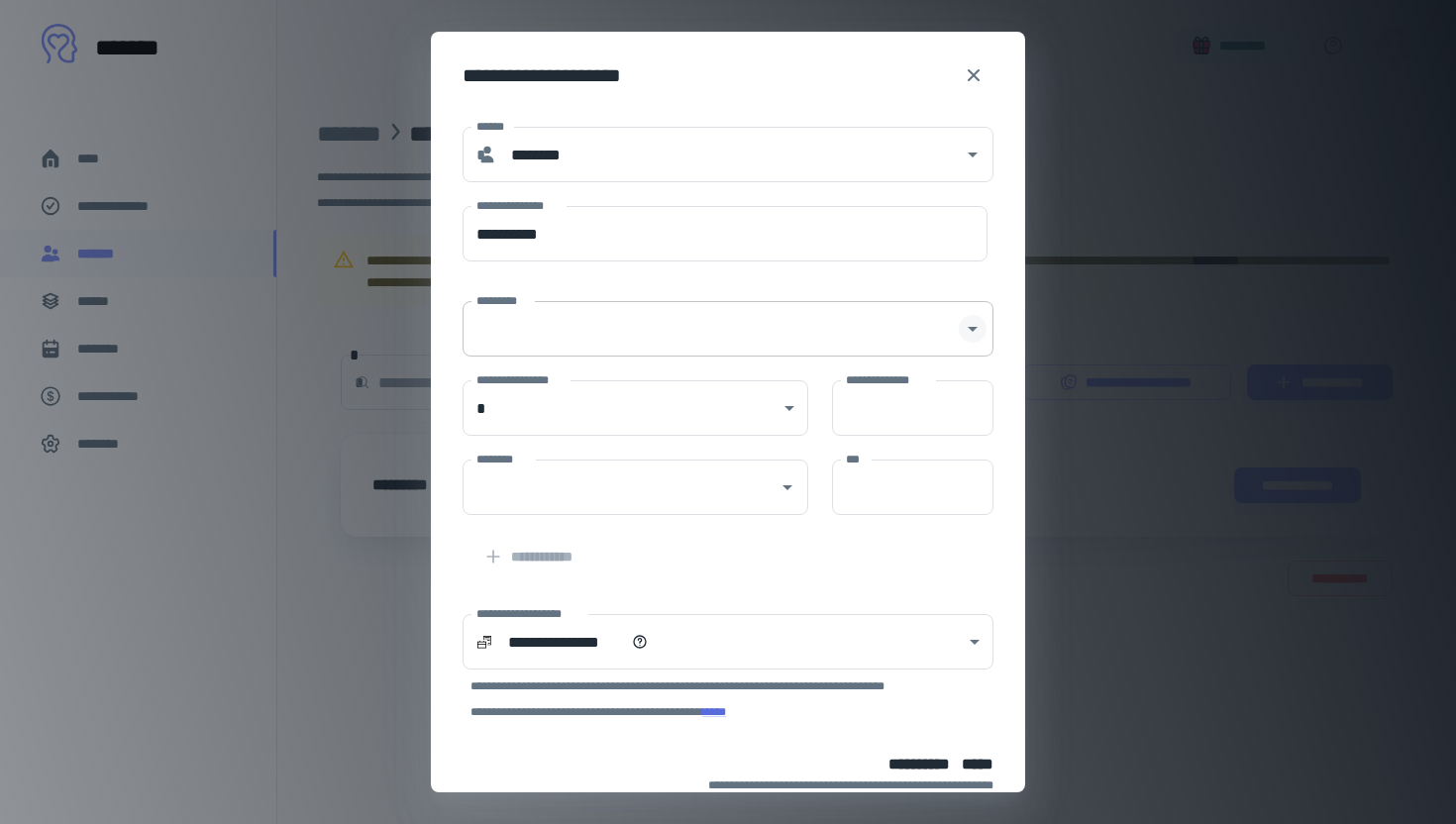 click 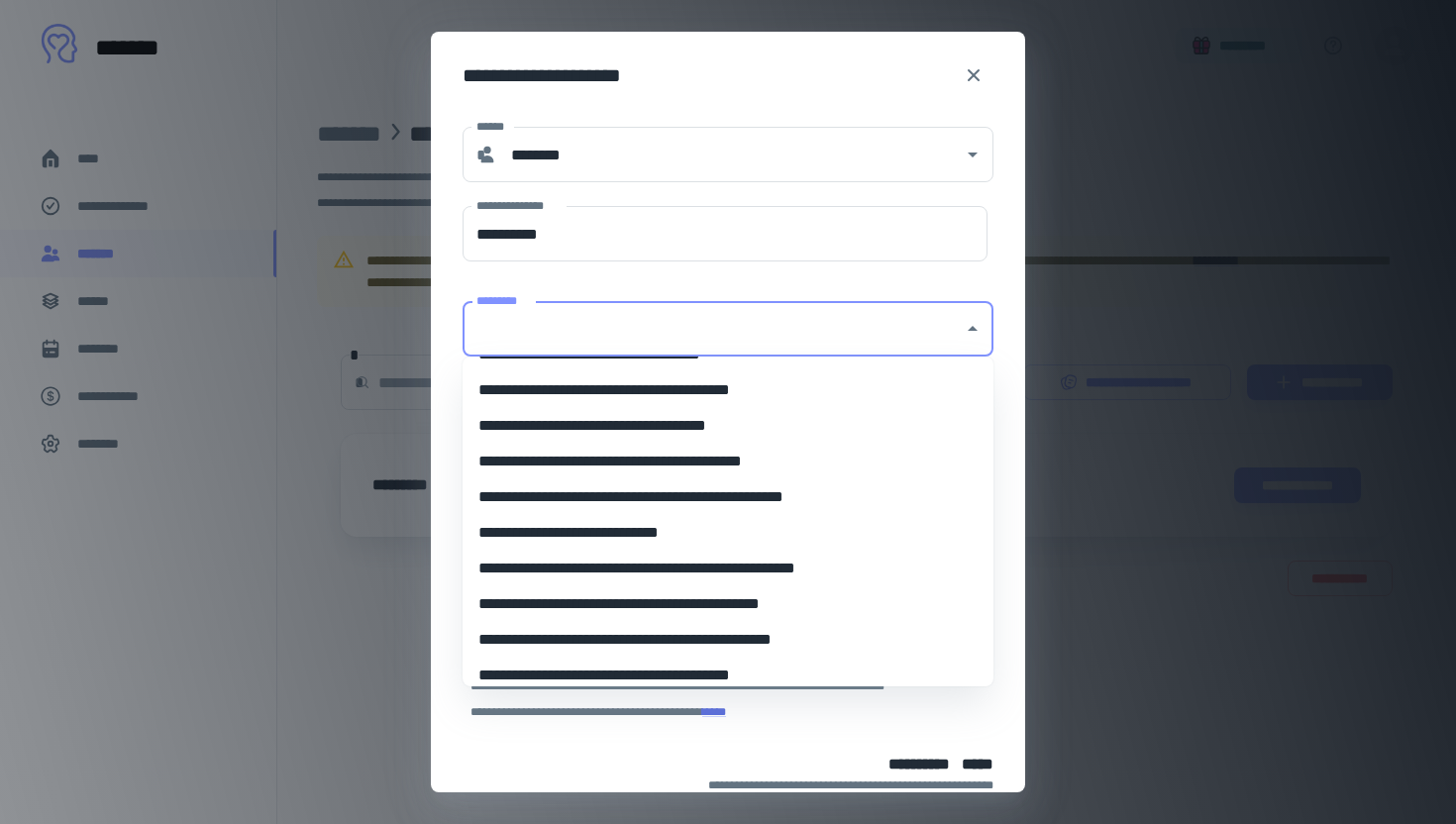 scroll, scrollTop: 4661, scrollLeft: 0, axis: vertical 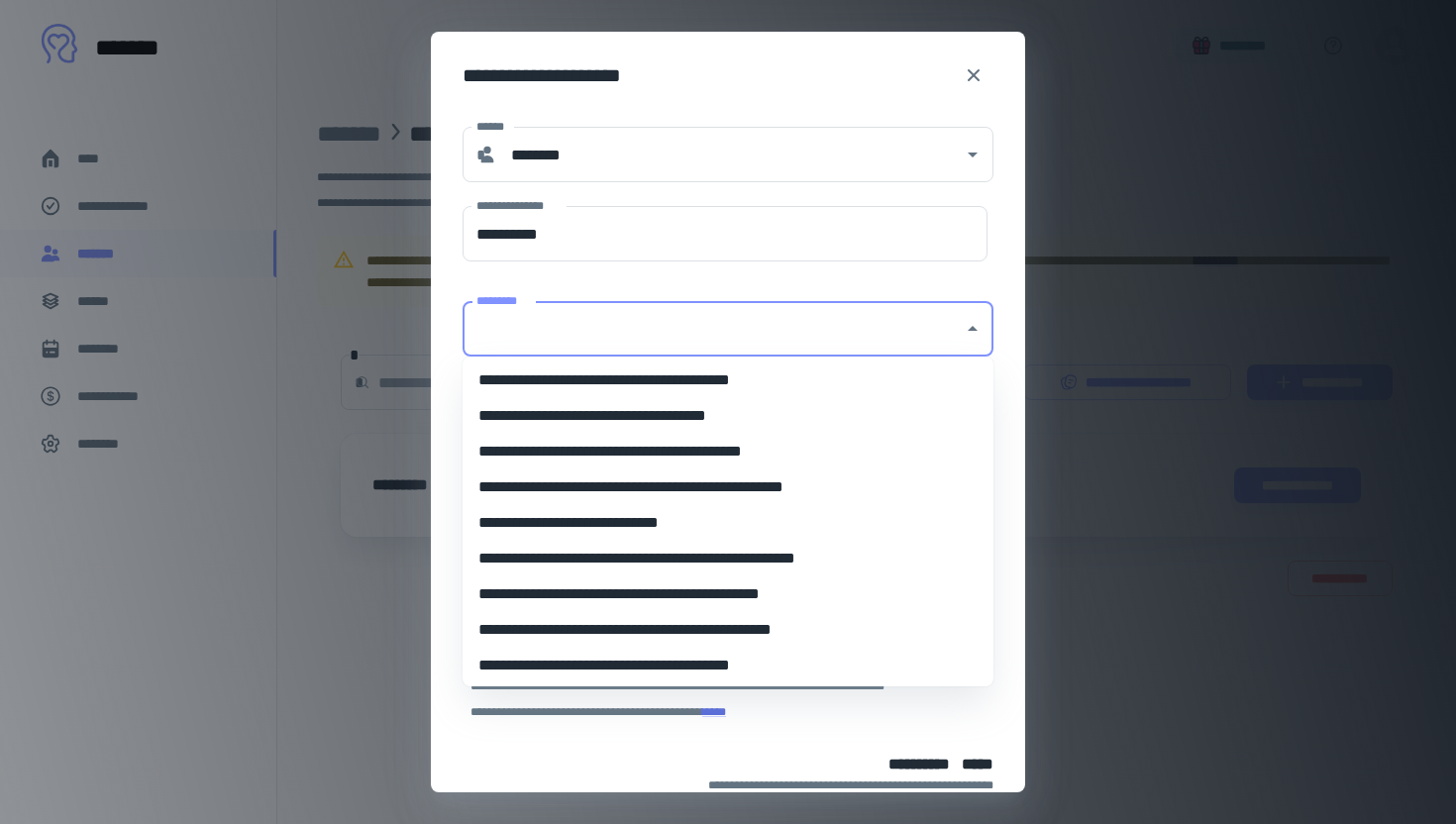 click on "**********" at bounding box center (728, 666) 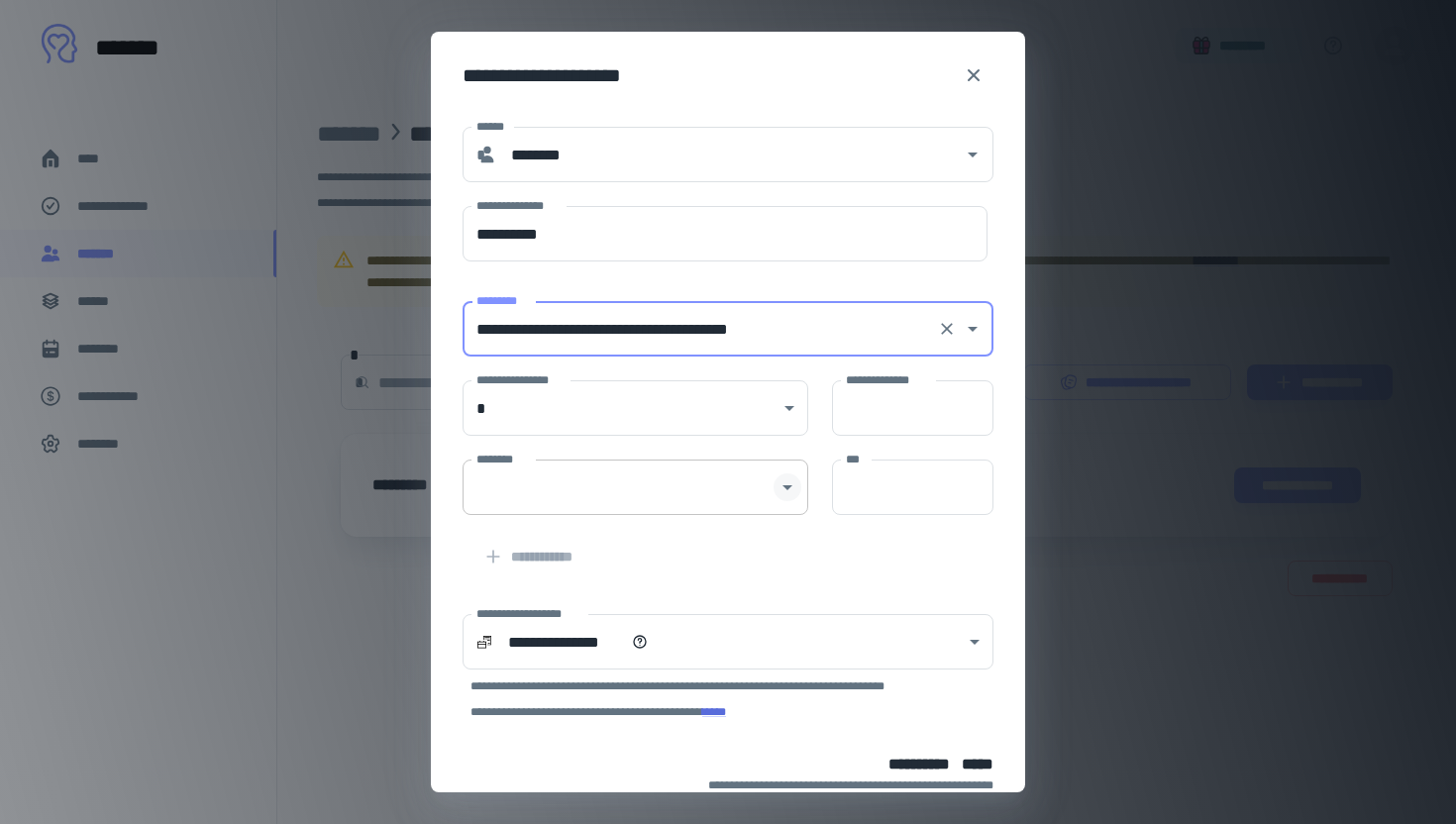 click 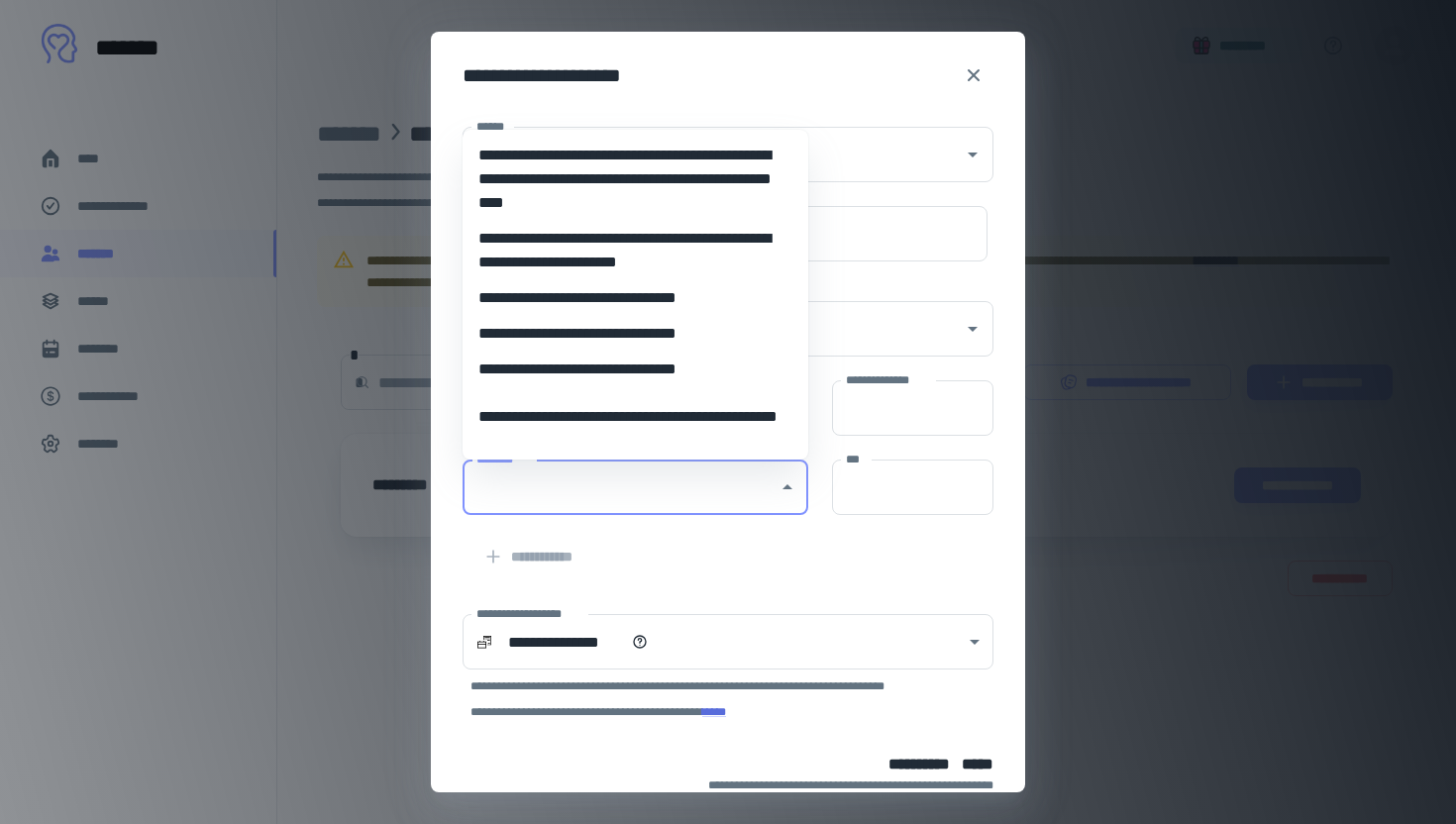 click on "**********" at bounding box center [716, 545] 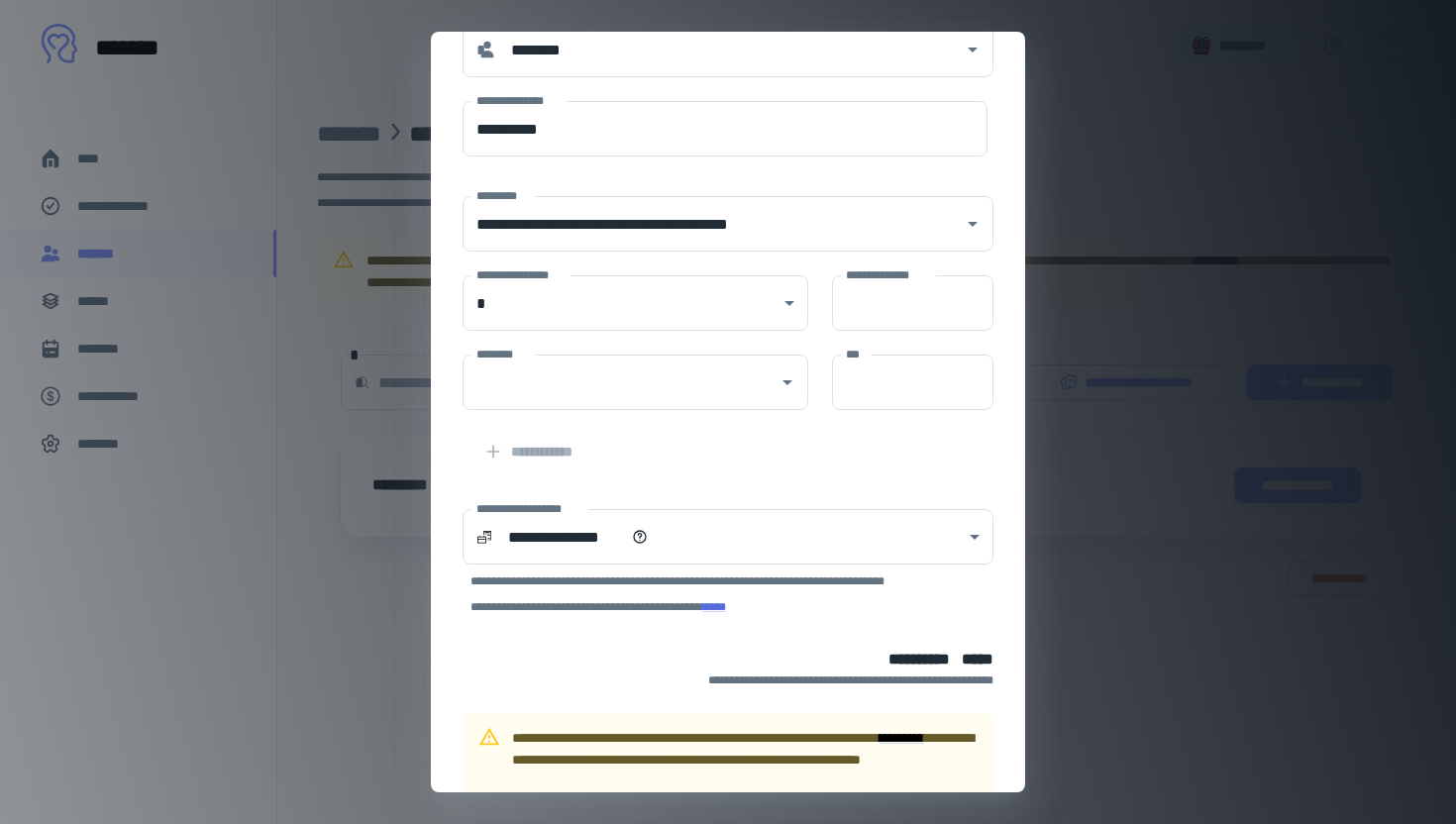 scroll, scrollTop: 30, scrollLeft: 0, axis: vertical 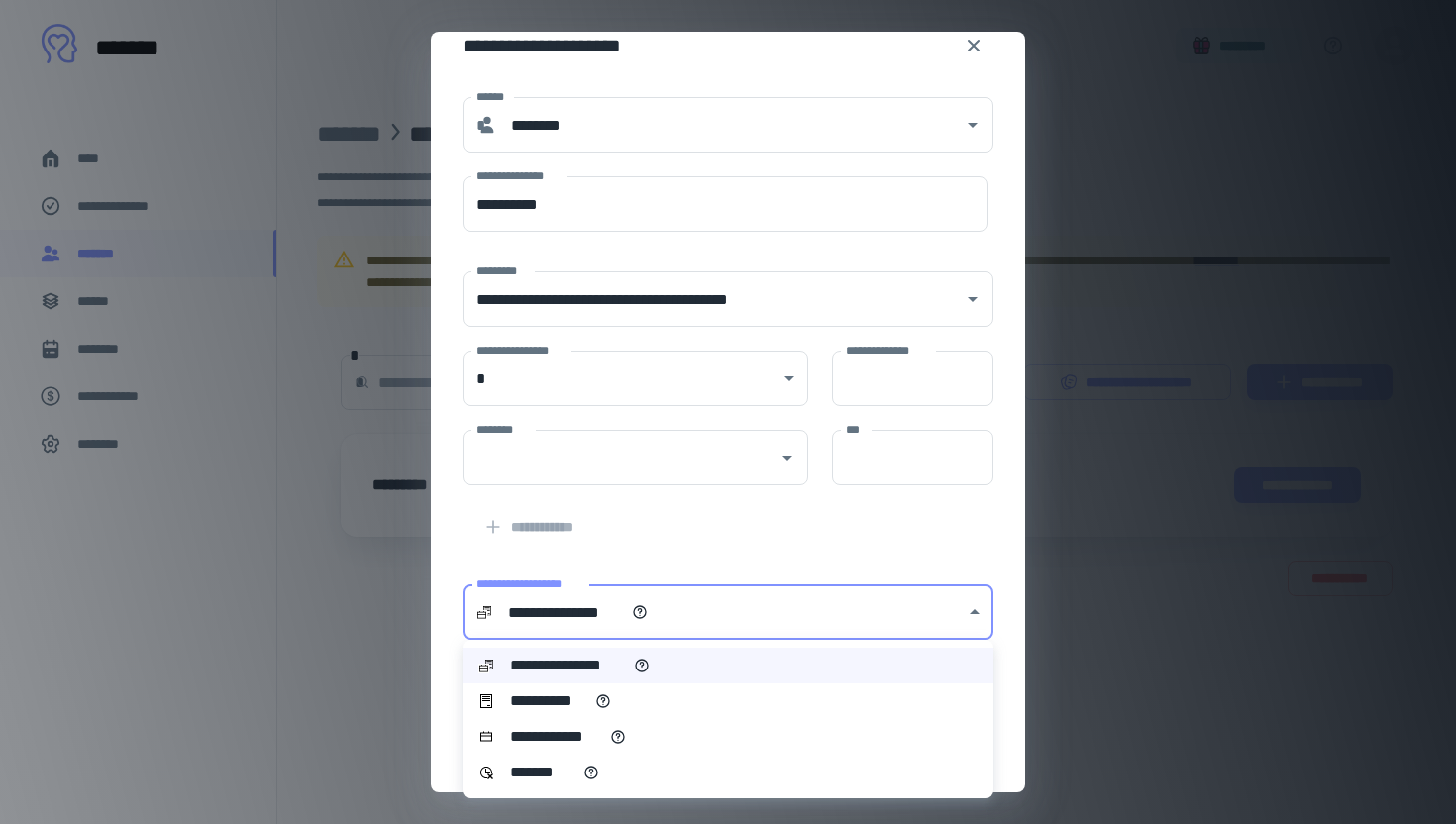 click on "**********" at bounding box center [728, 412] 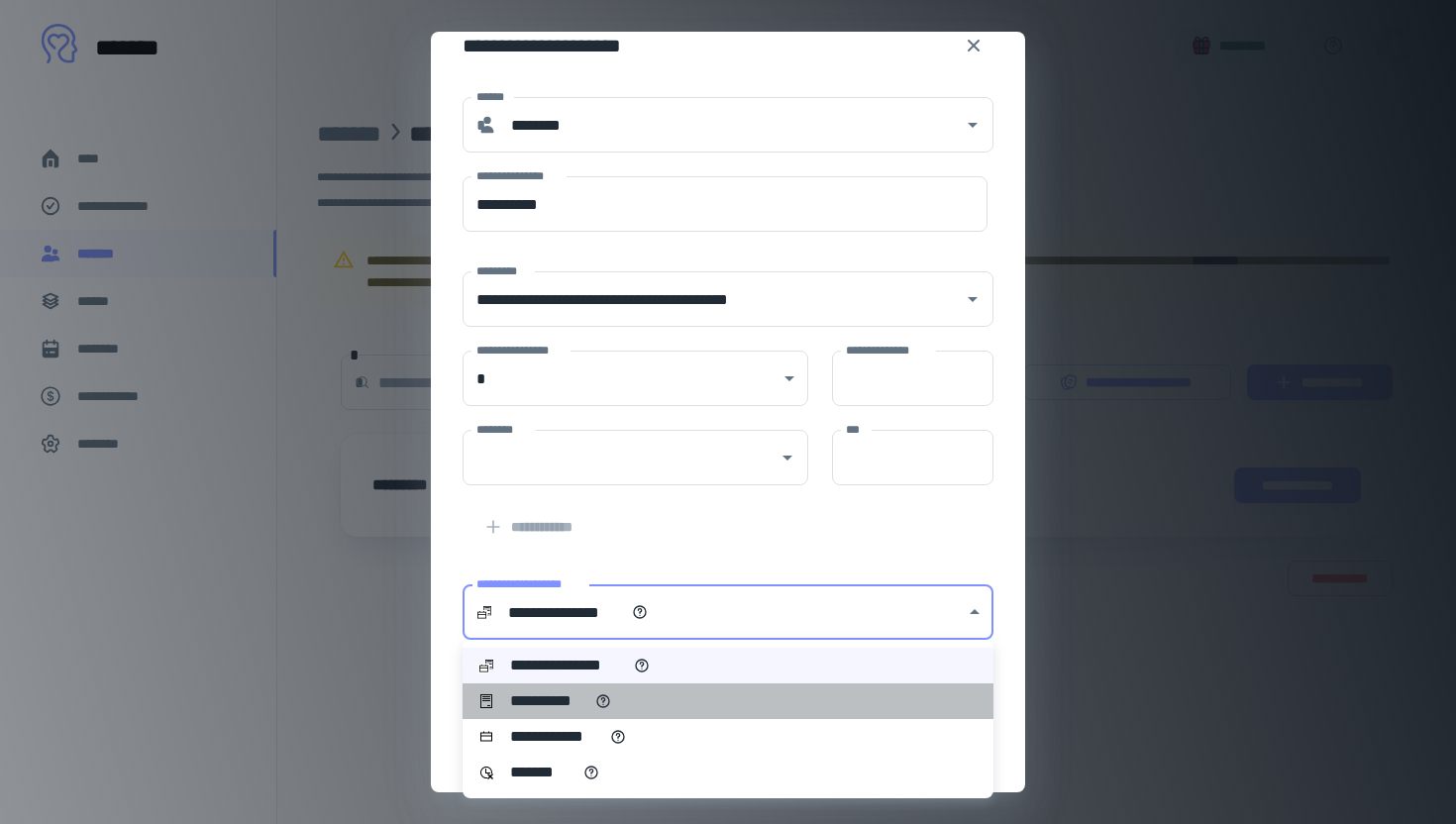 click on "**********" at bounding box center (728, 701) 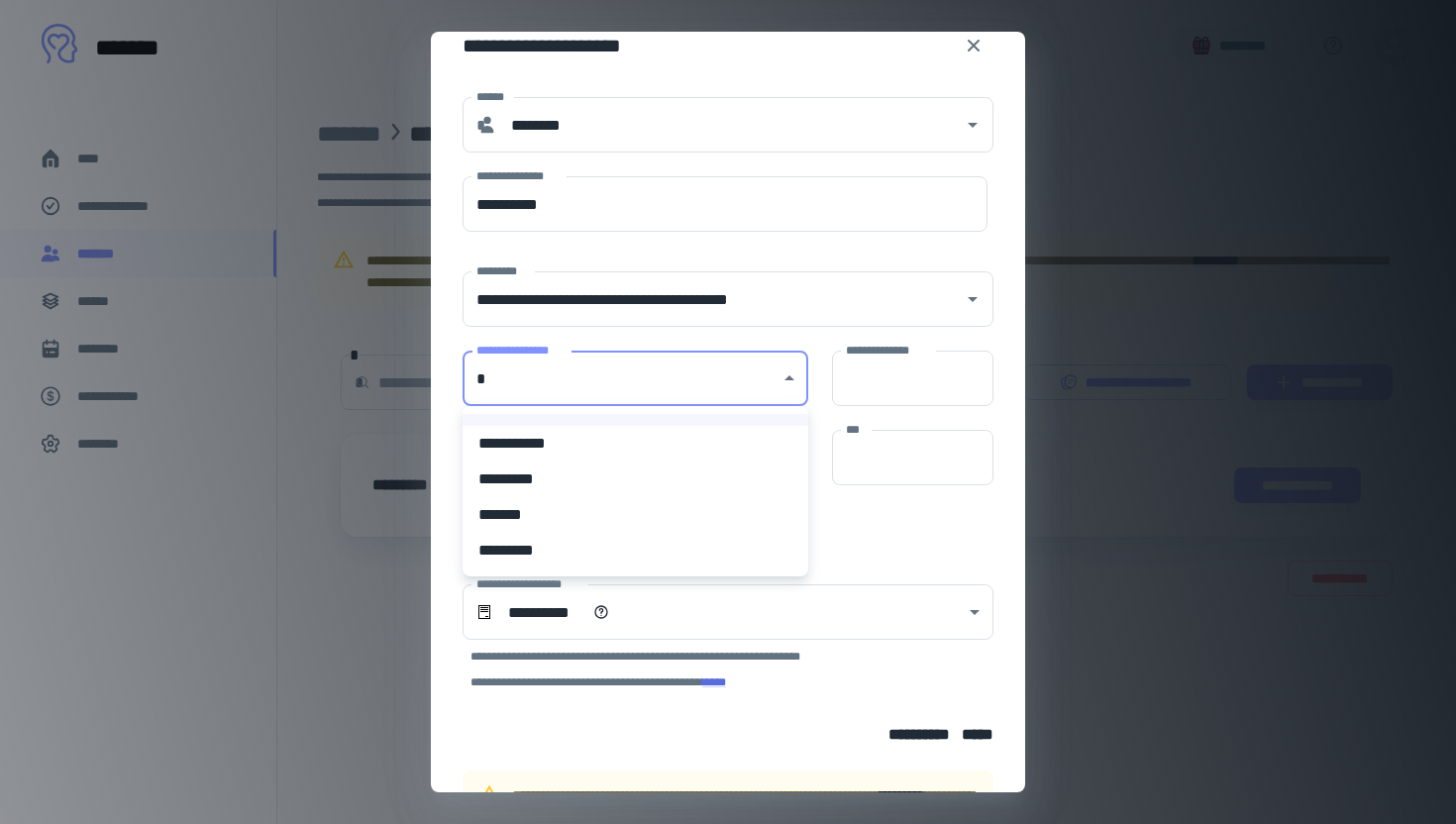 click on "**********" at bounding box center (728, 412) 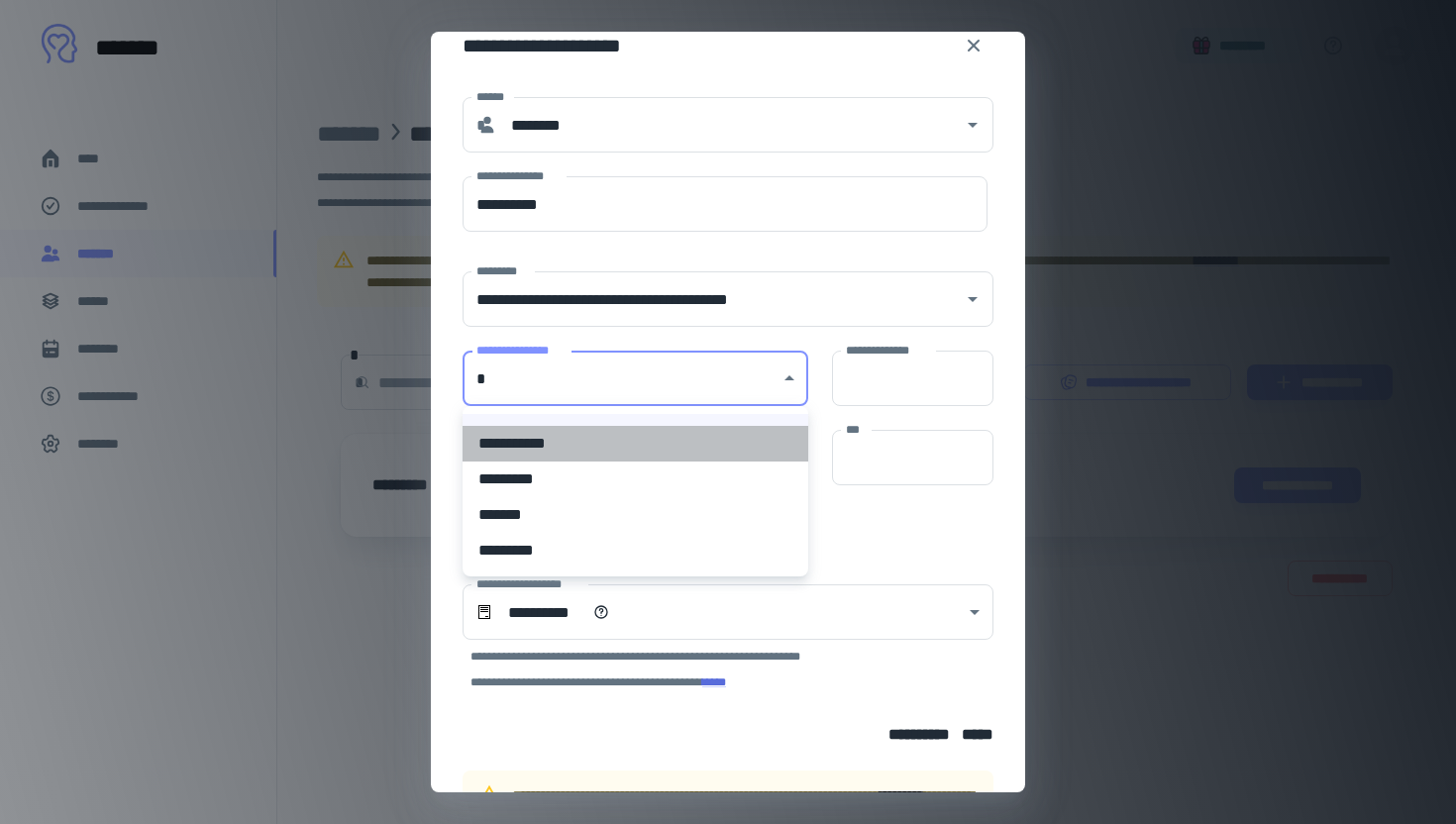 click on "**********" at bounding box center (635, 444) 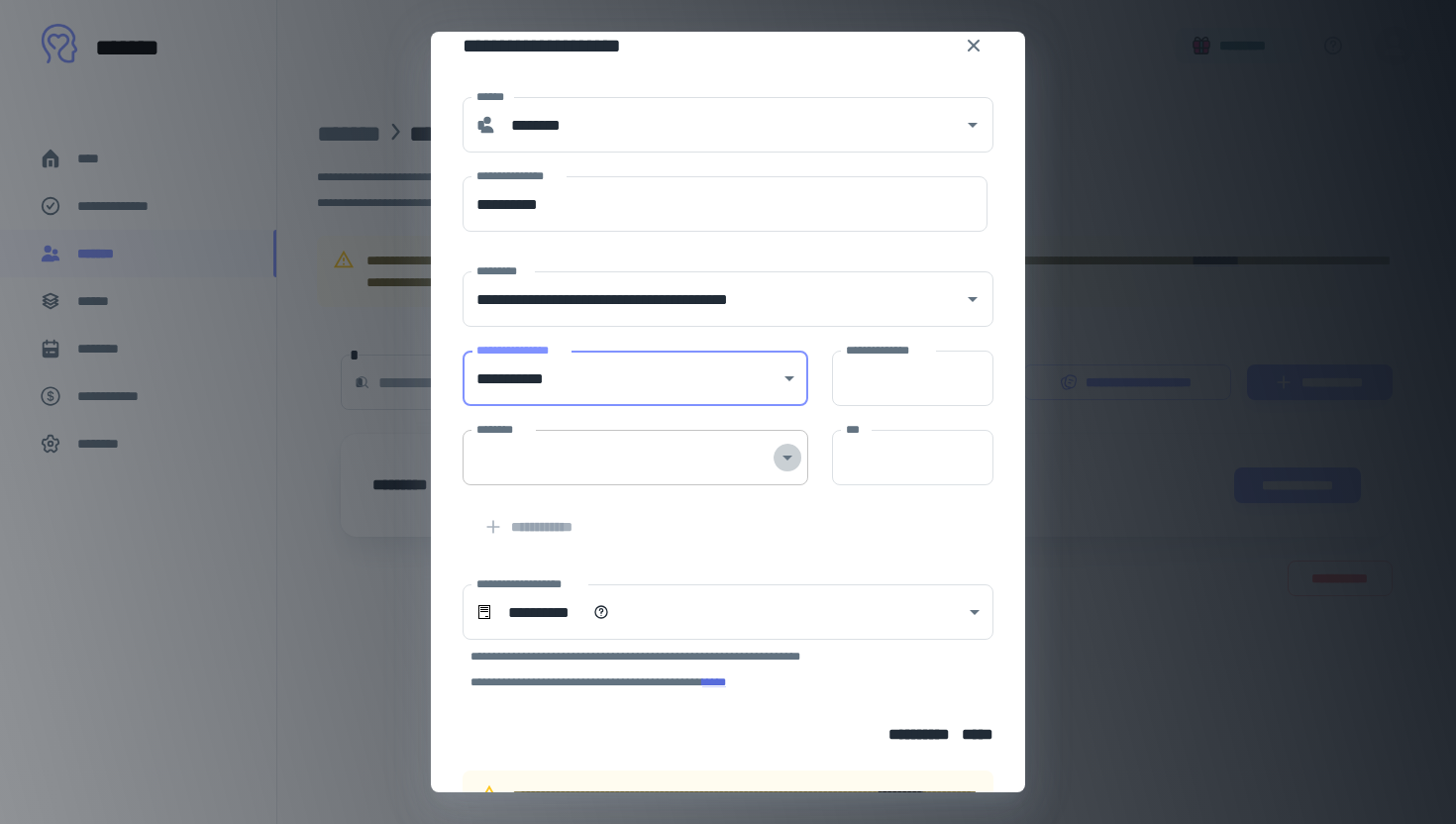 click 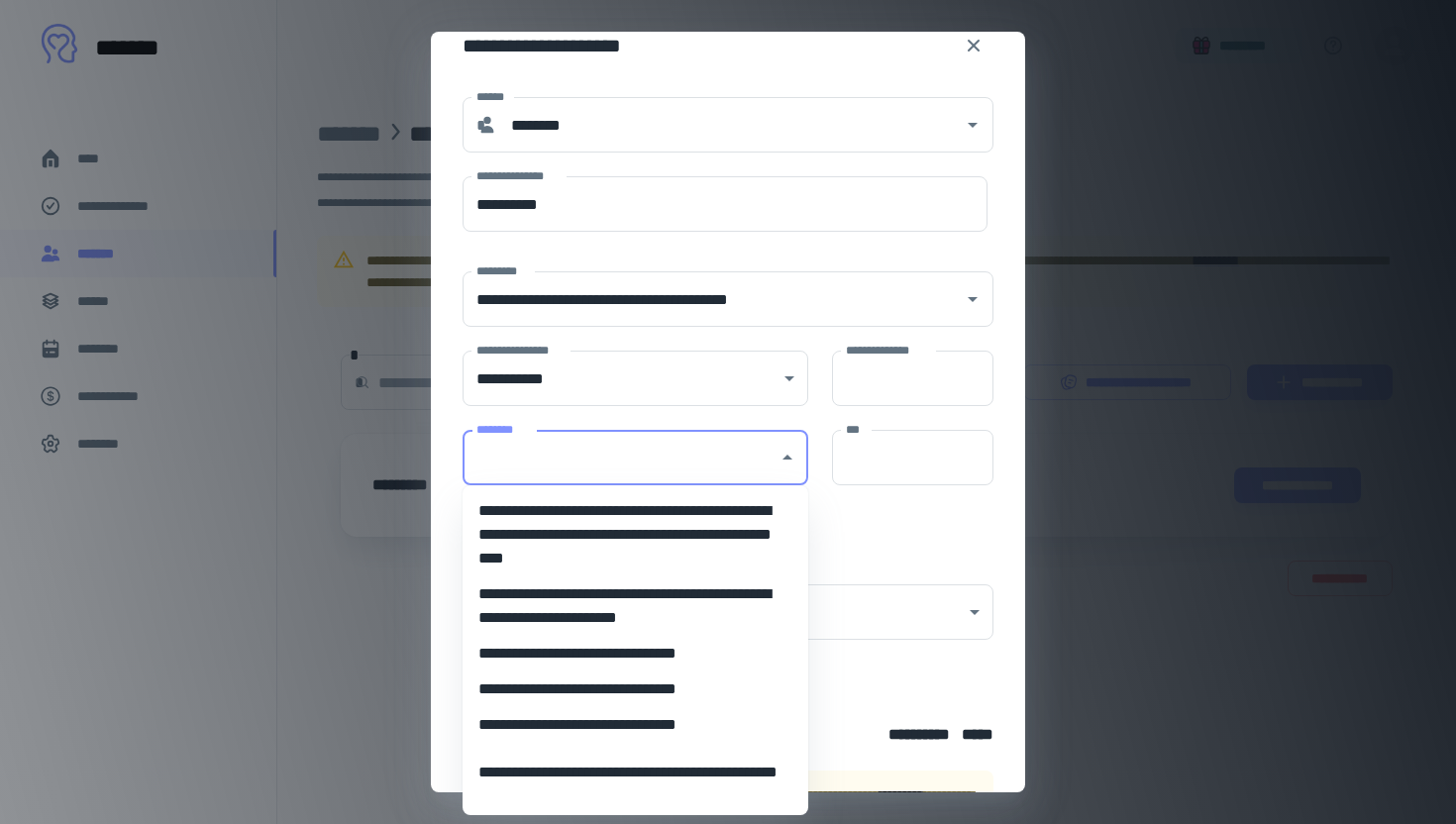 click on "**********" at bounding box center (635, 725) 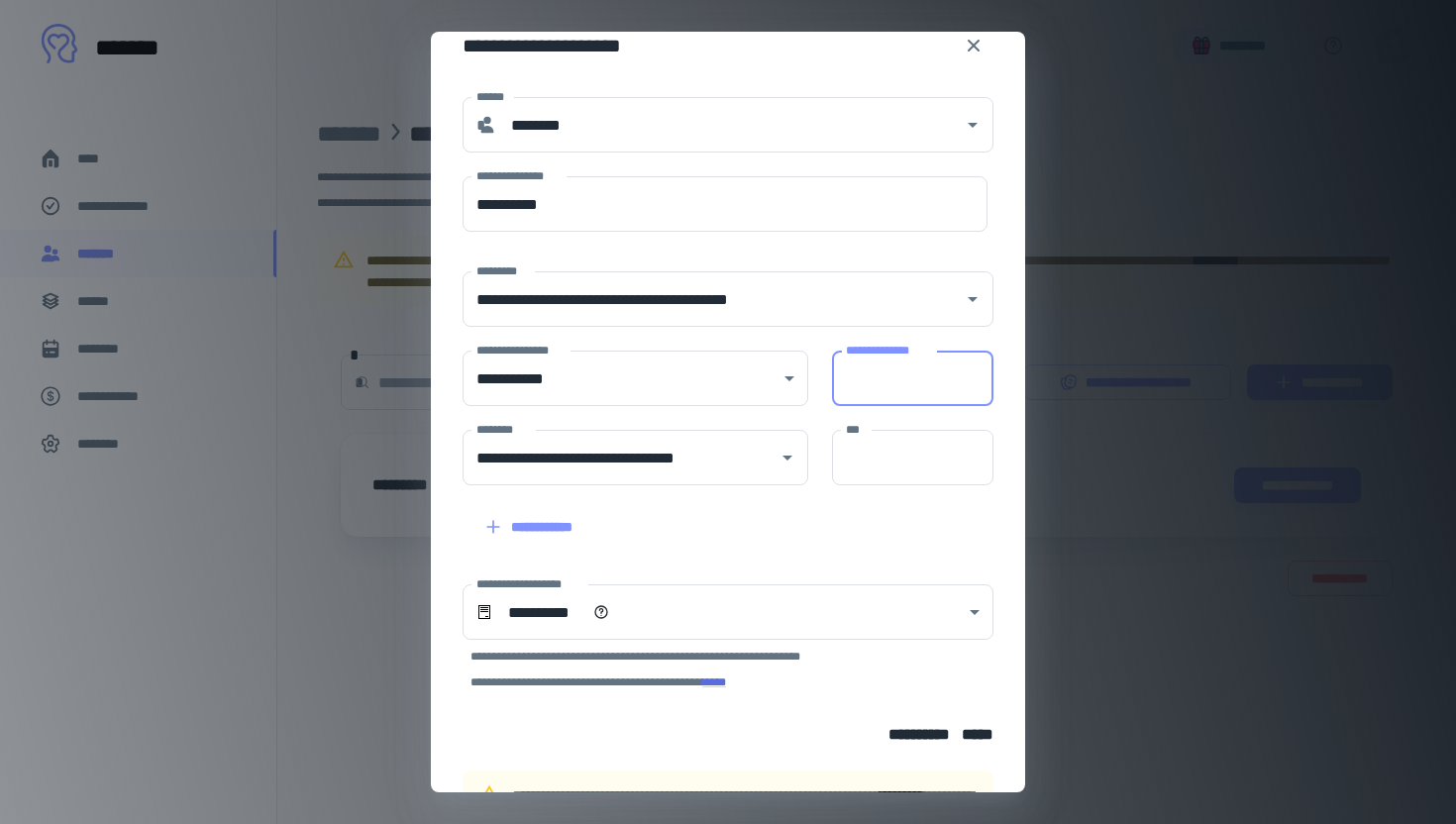 click on "**********" at bounding box center (912, 378) 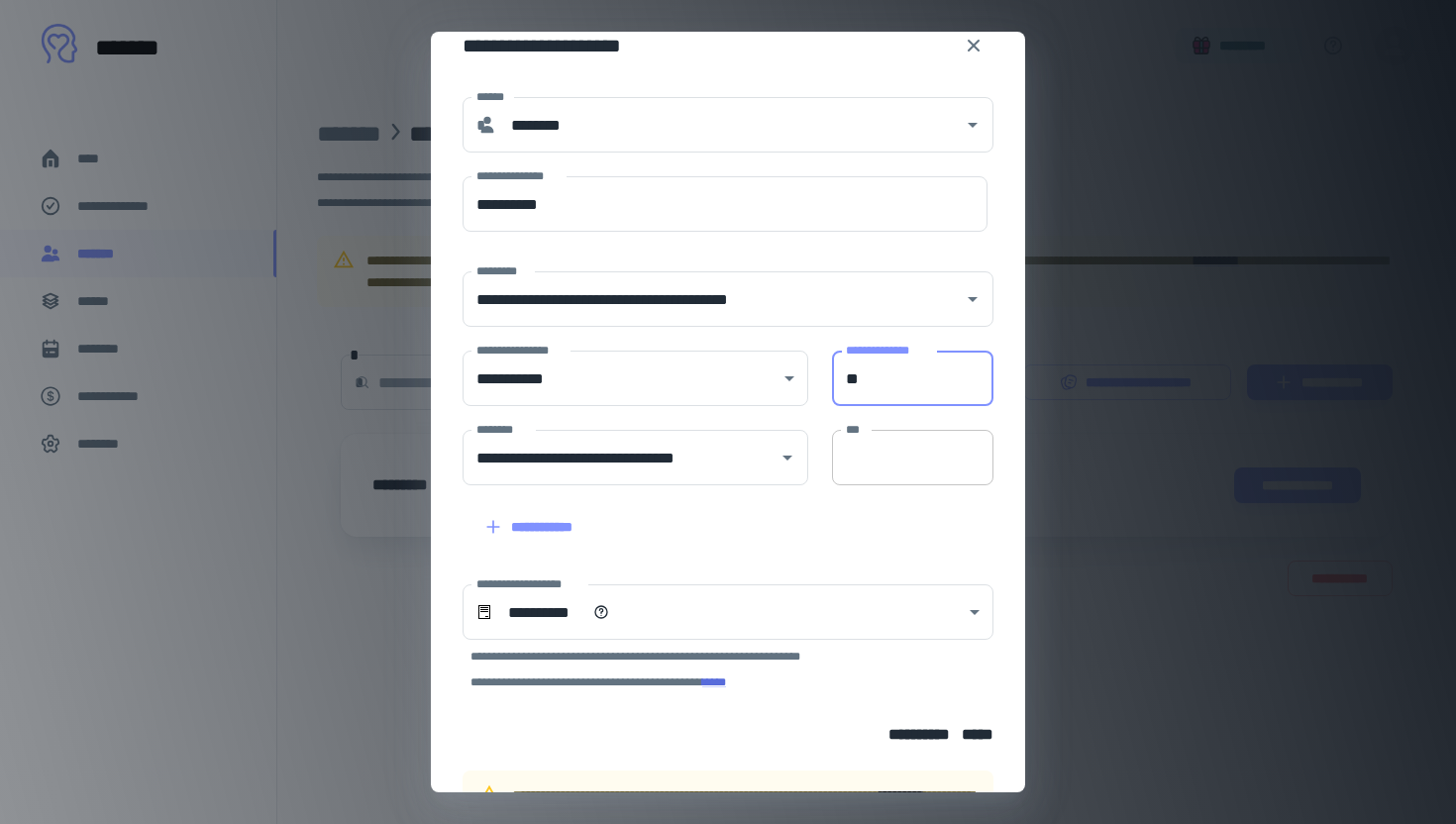 type on "*" 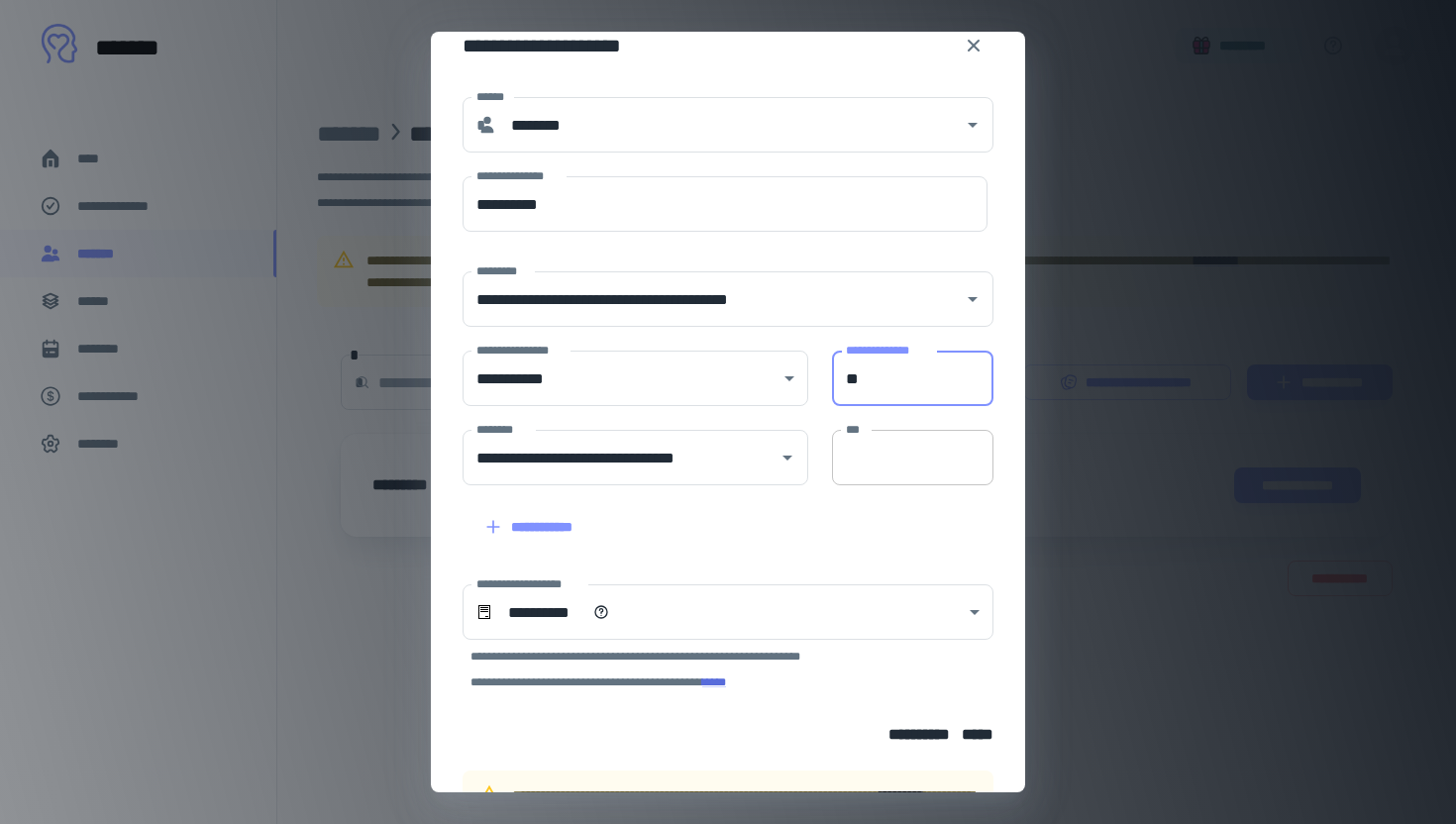 click on "***" at bounding box center [912, 458] 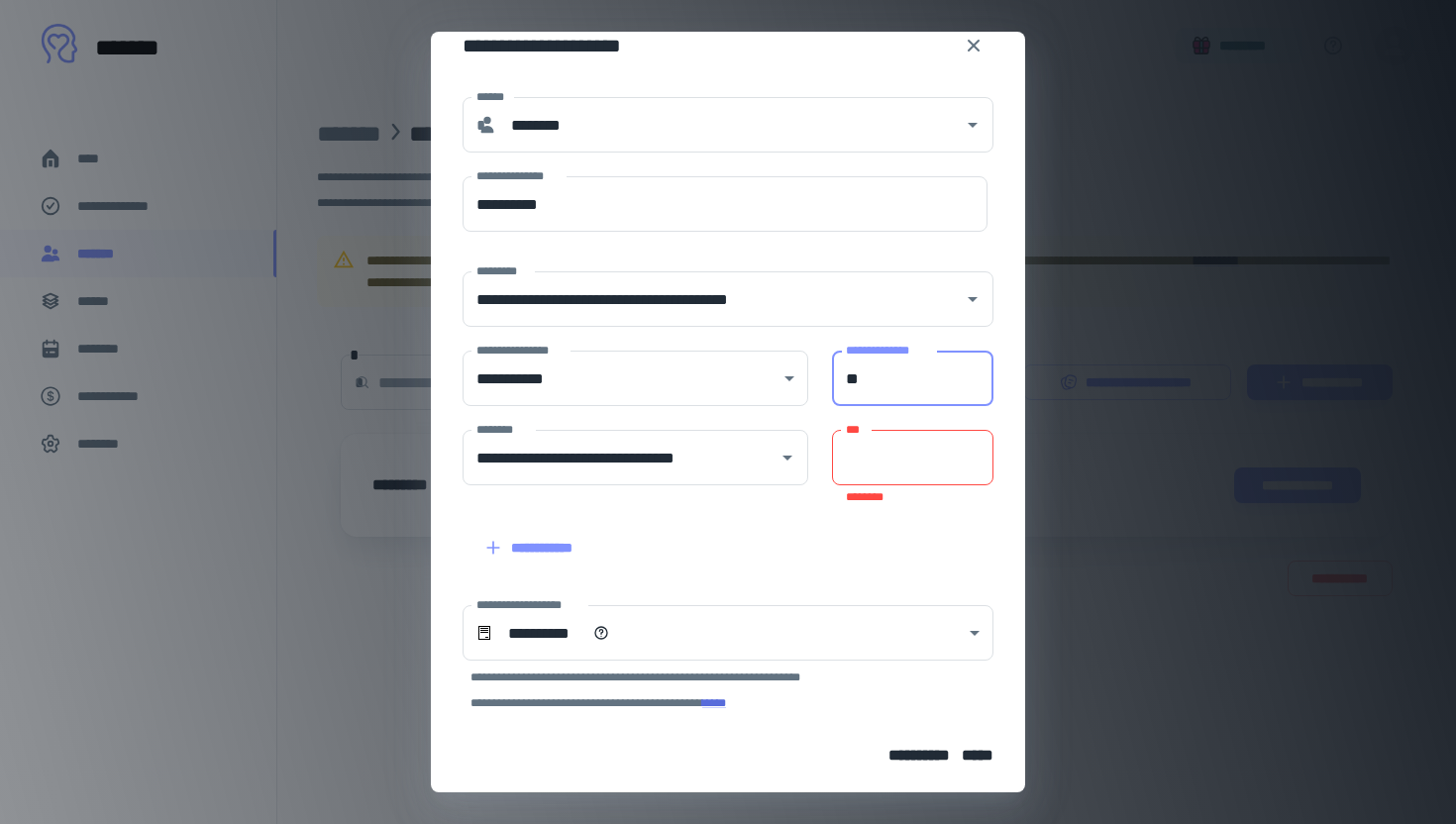 click on "**" at bounding box center (912, 378) 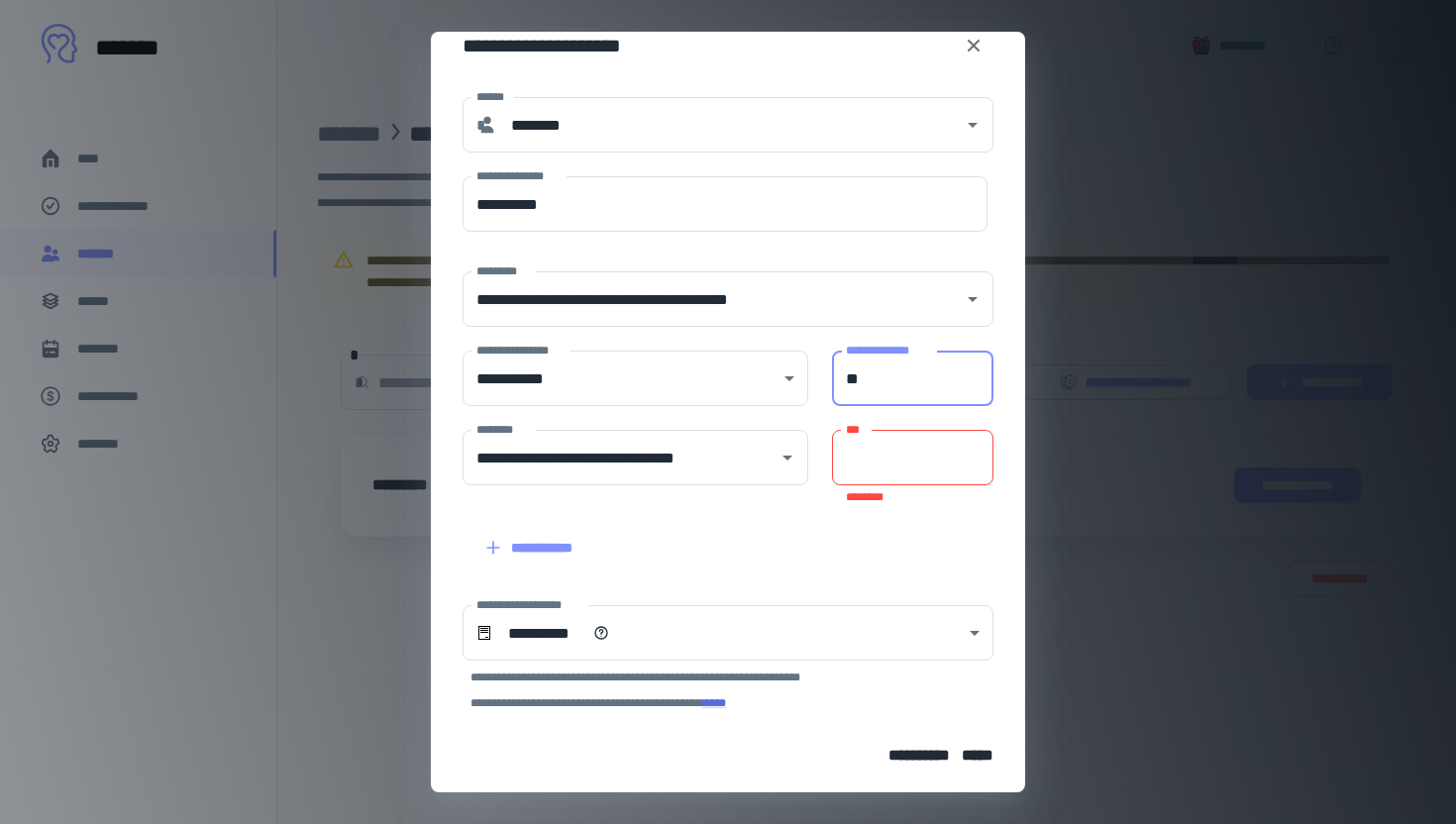 type on "*" 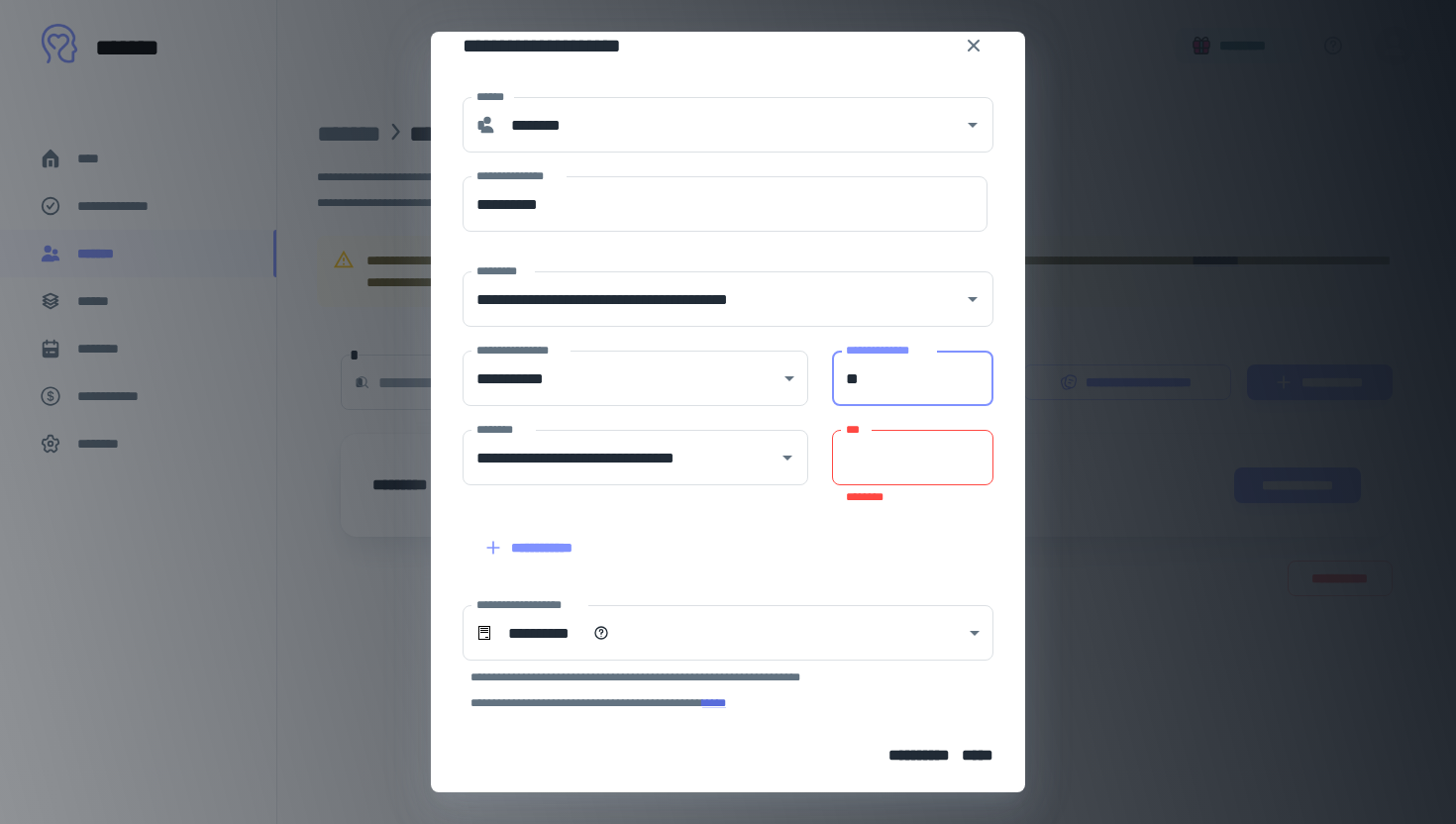 type on "**" 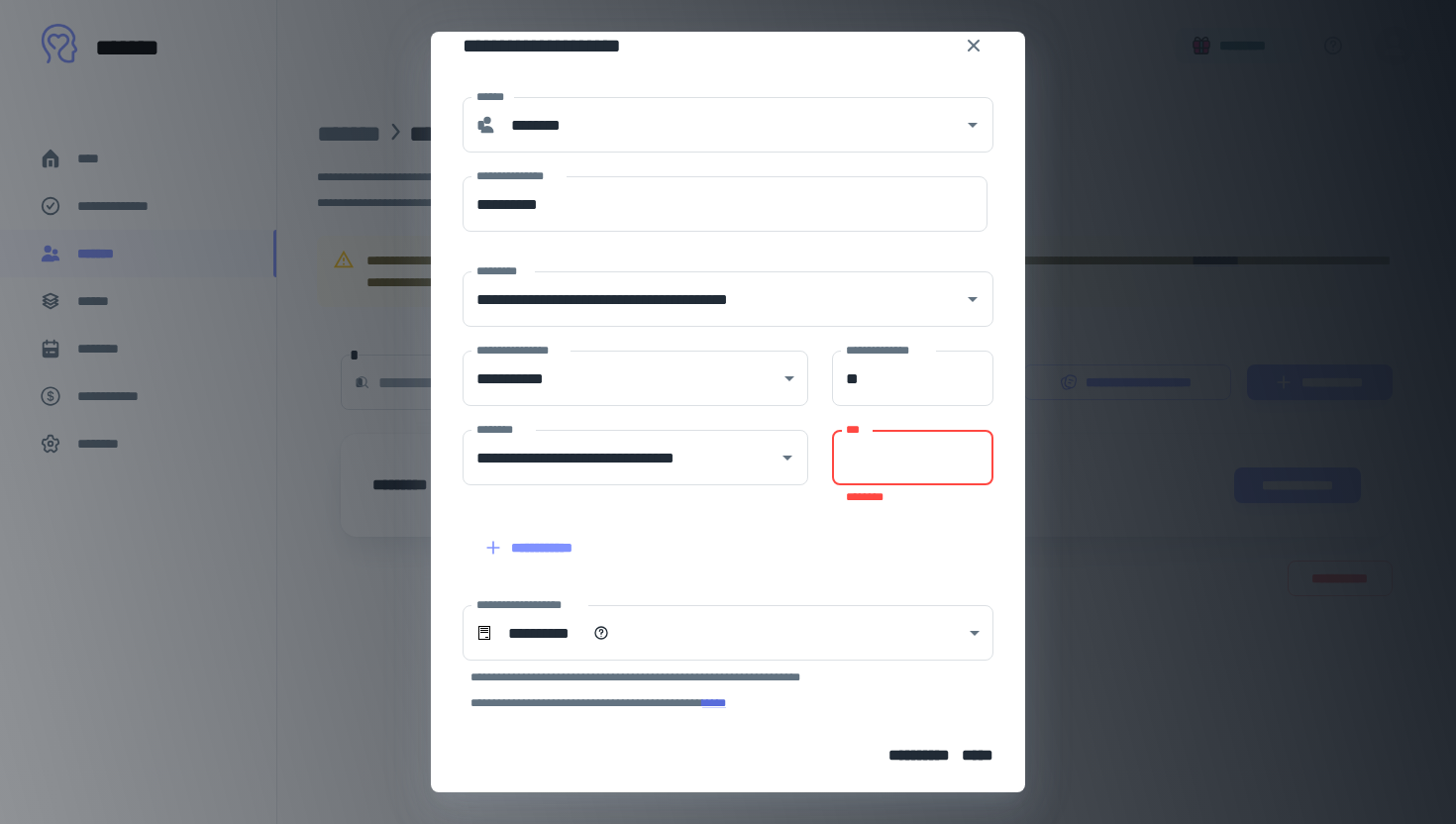 click on "***" at bounding box center (912, 458) 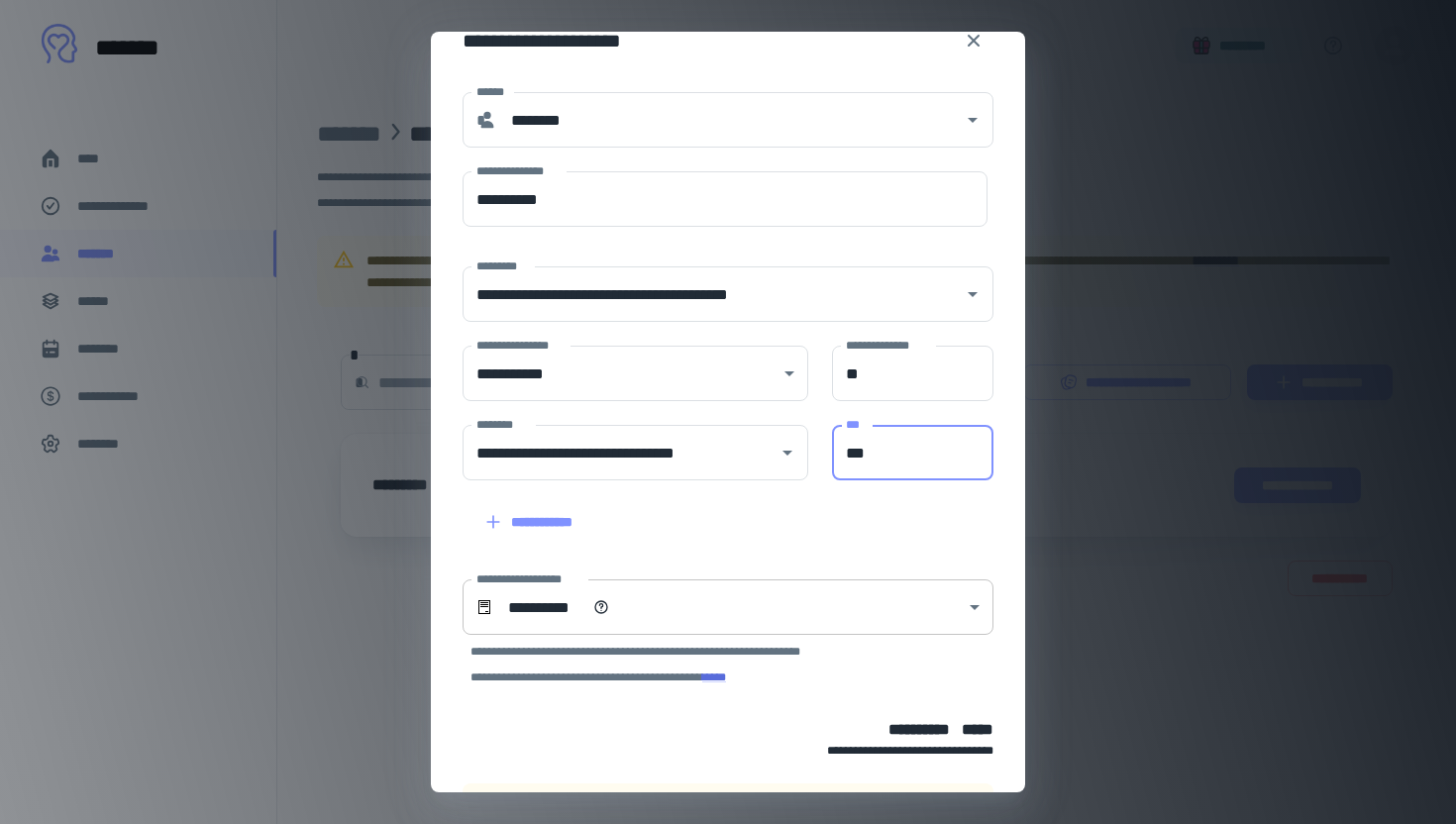 scroll, scrollTop: 0, scrollLeft: 0, axis: both 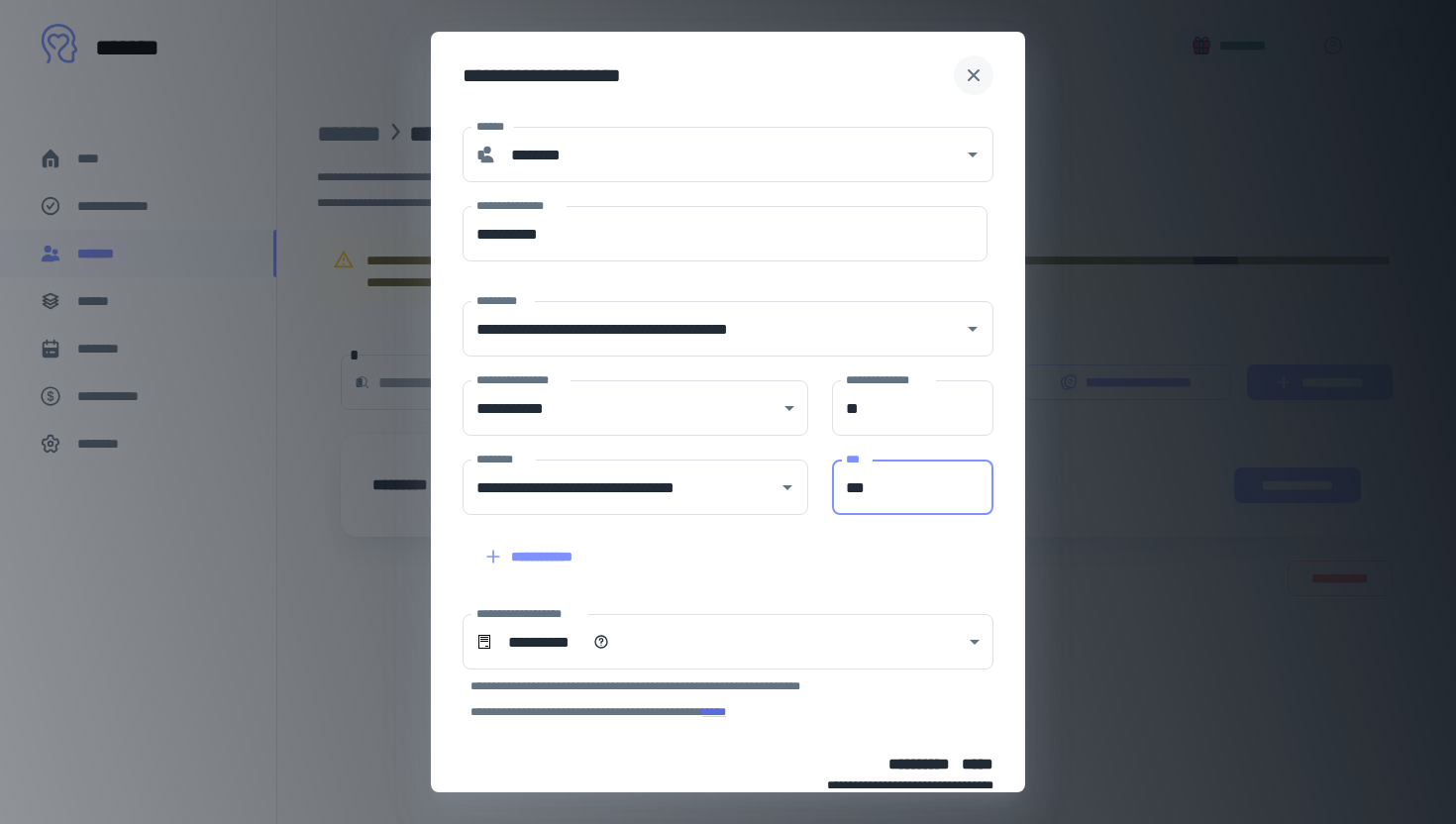type on "***" 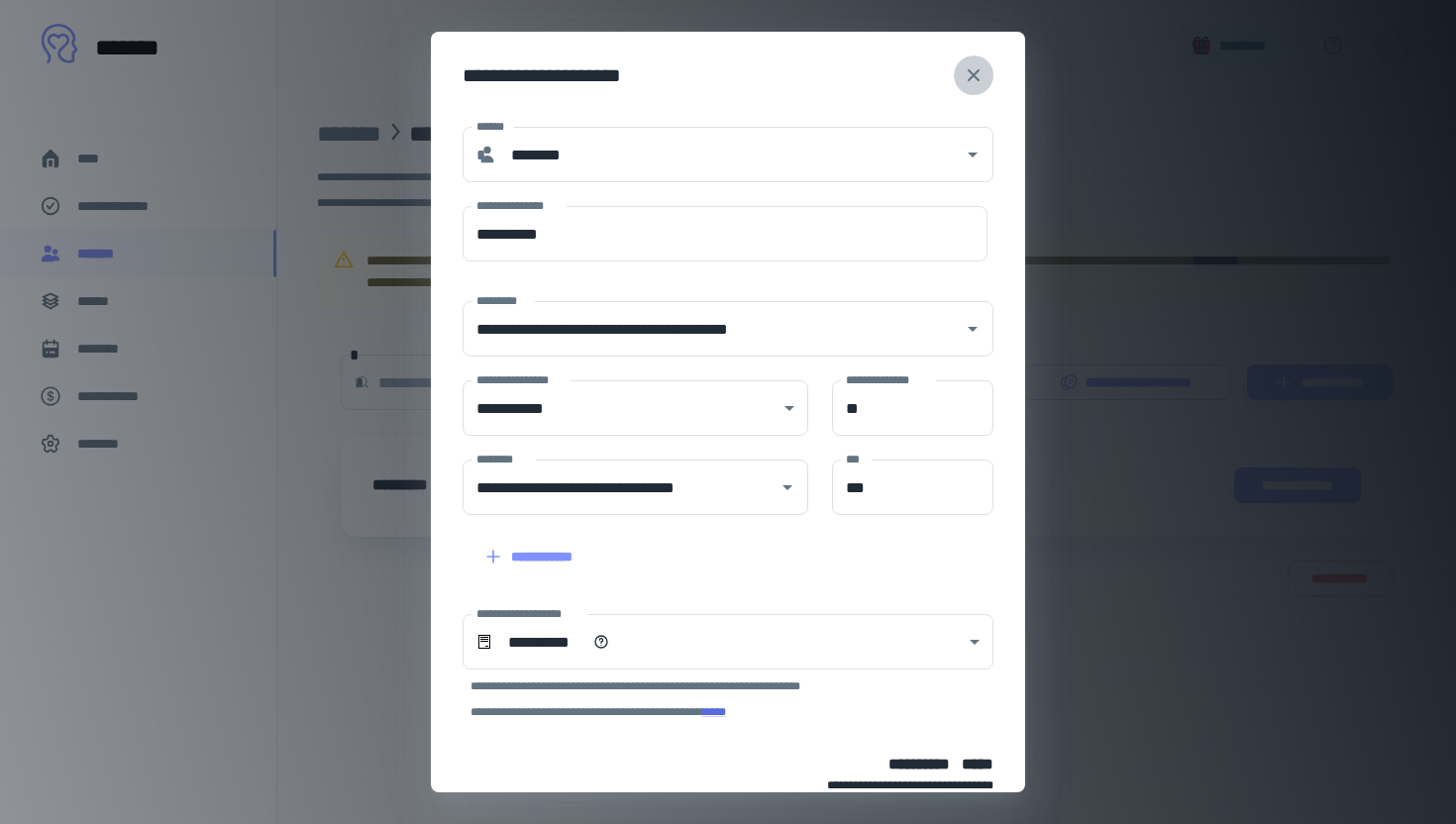click 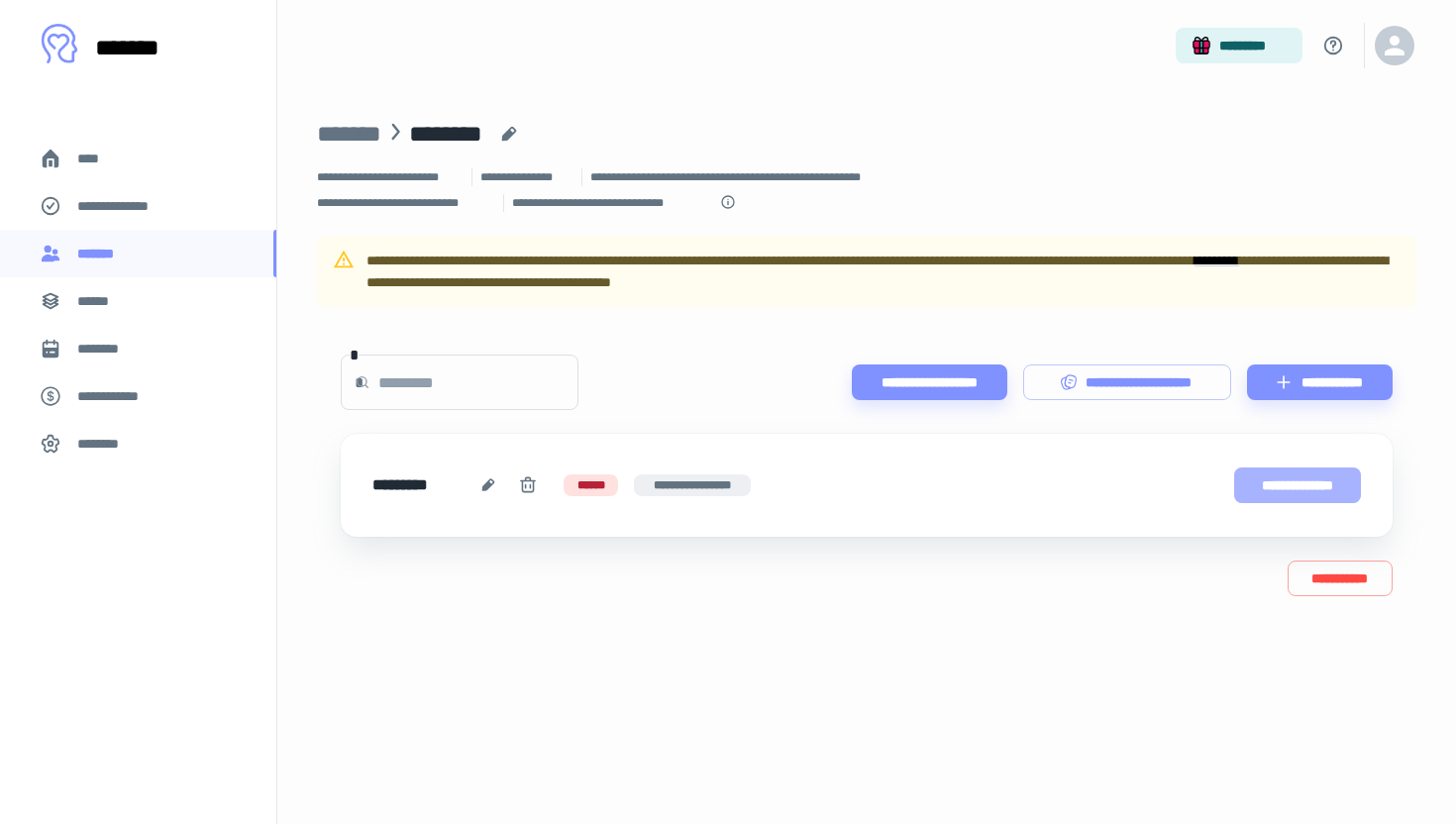 click on "**********" at bounding box center (1298, 485) 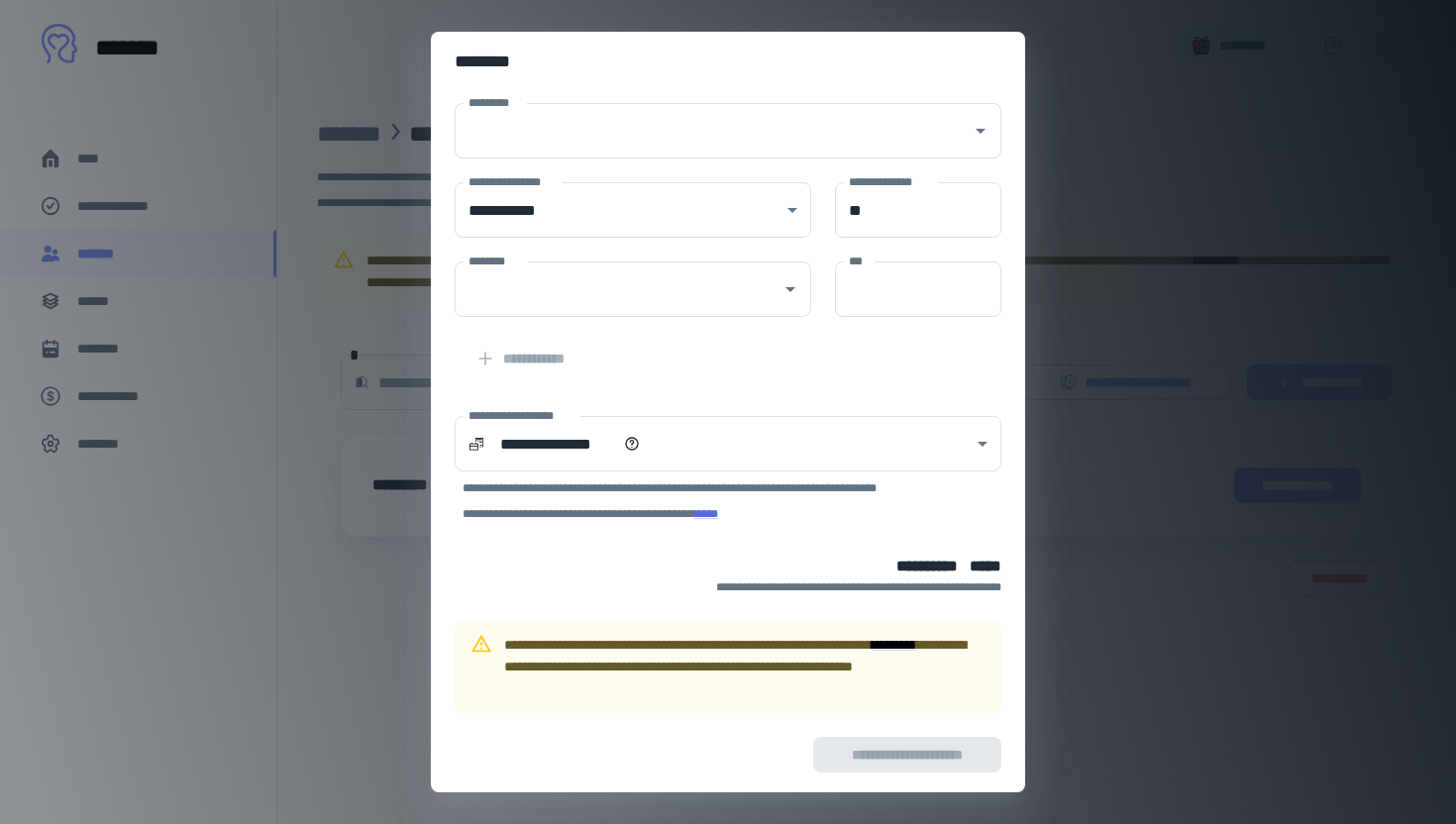 scroll, scrollTop: 0, scrollLeft: 0, axis: both 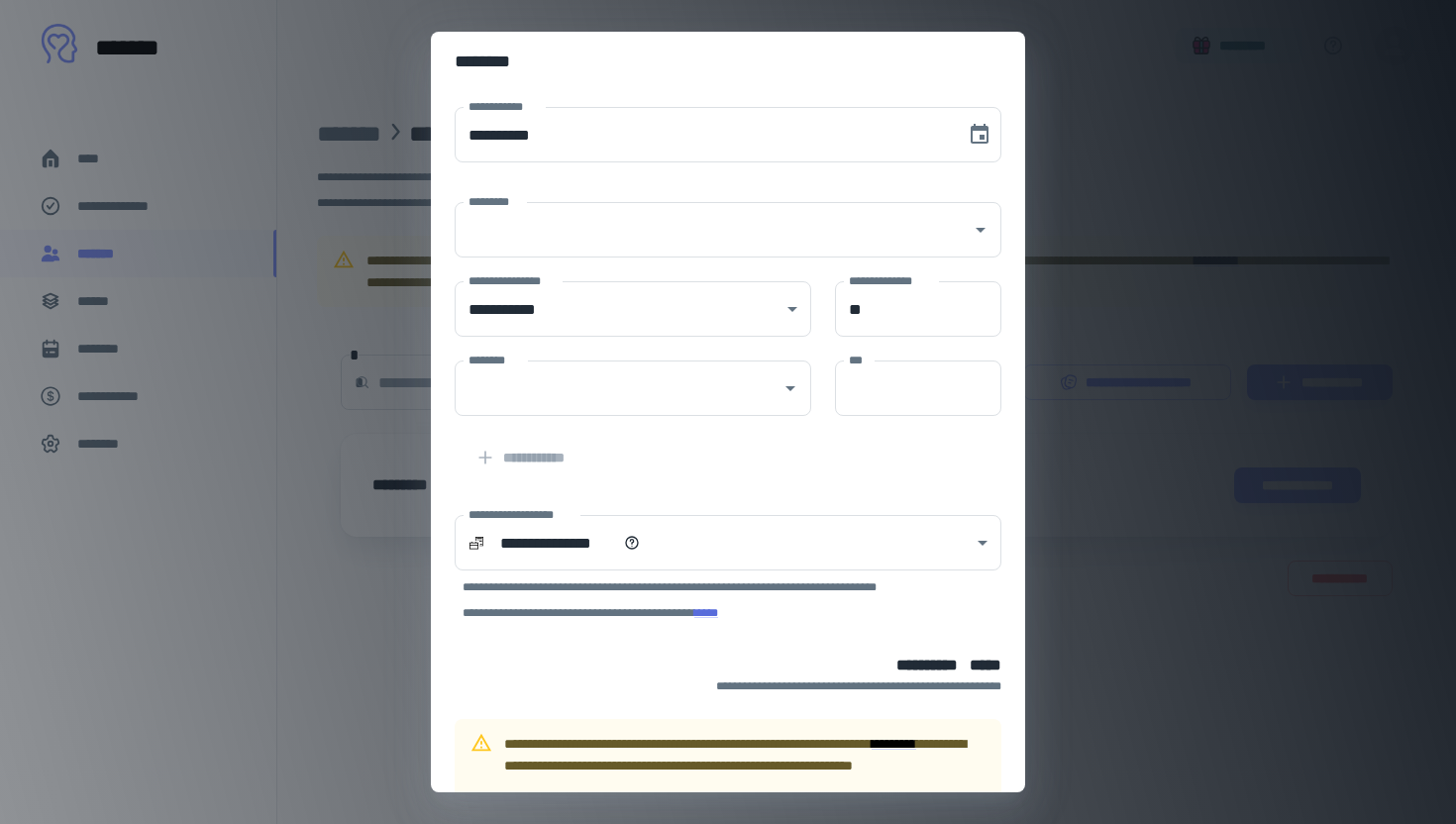 click on "**********" at bounding box center [728, 412] 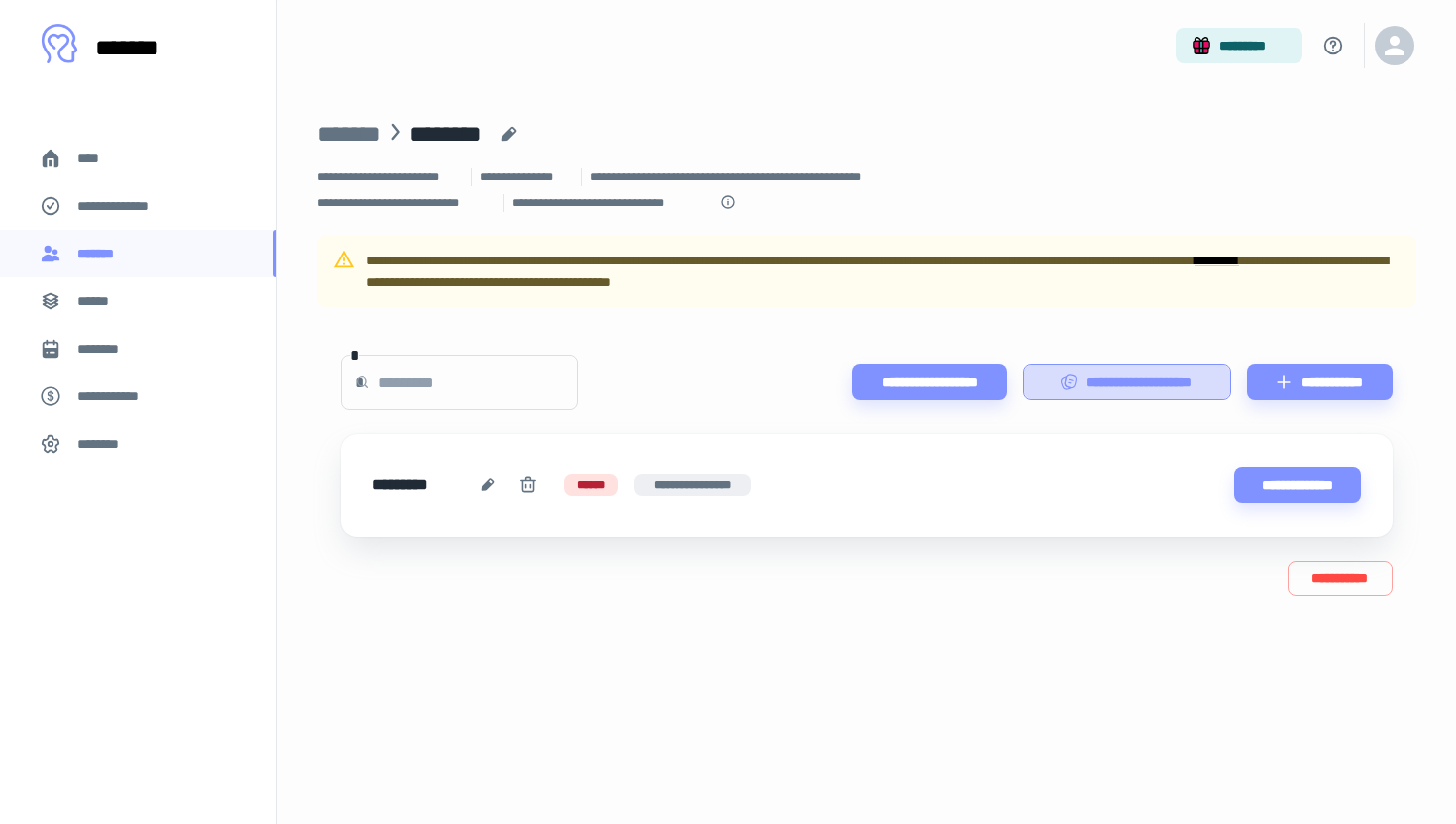 click on "**********" at bounding box center (1127, 382) 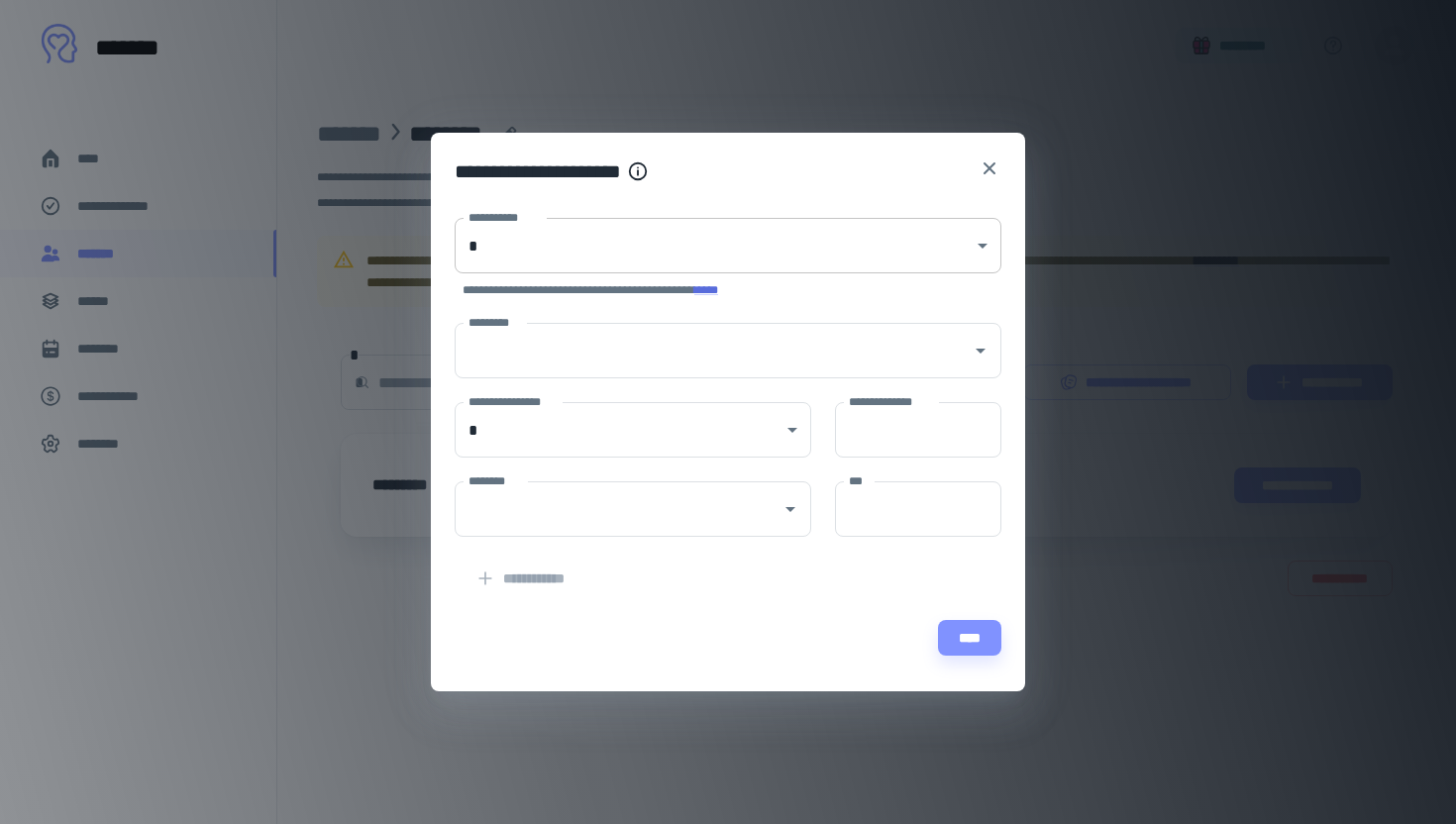 click on "**********" at bounding box center (728, 412) 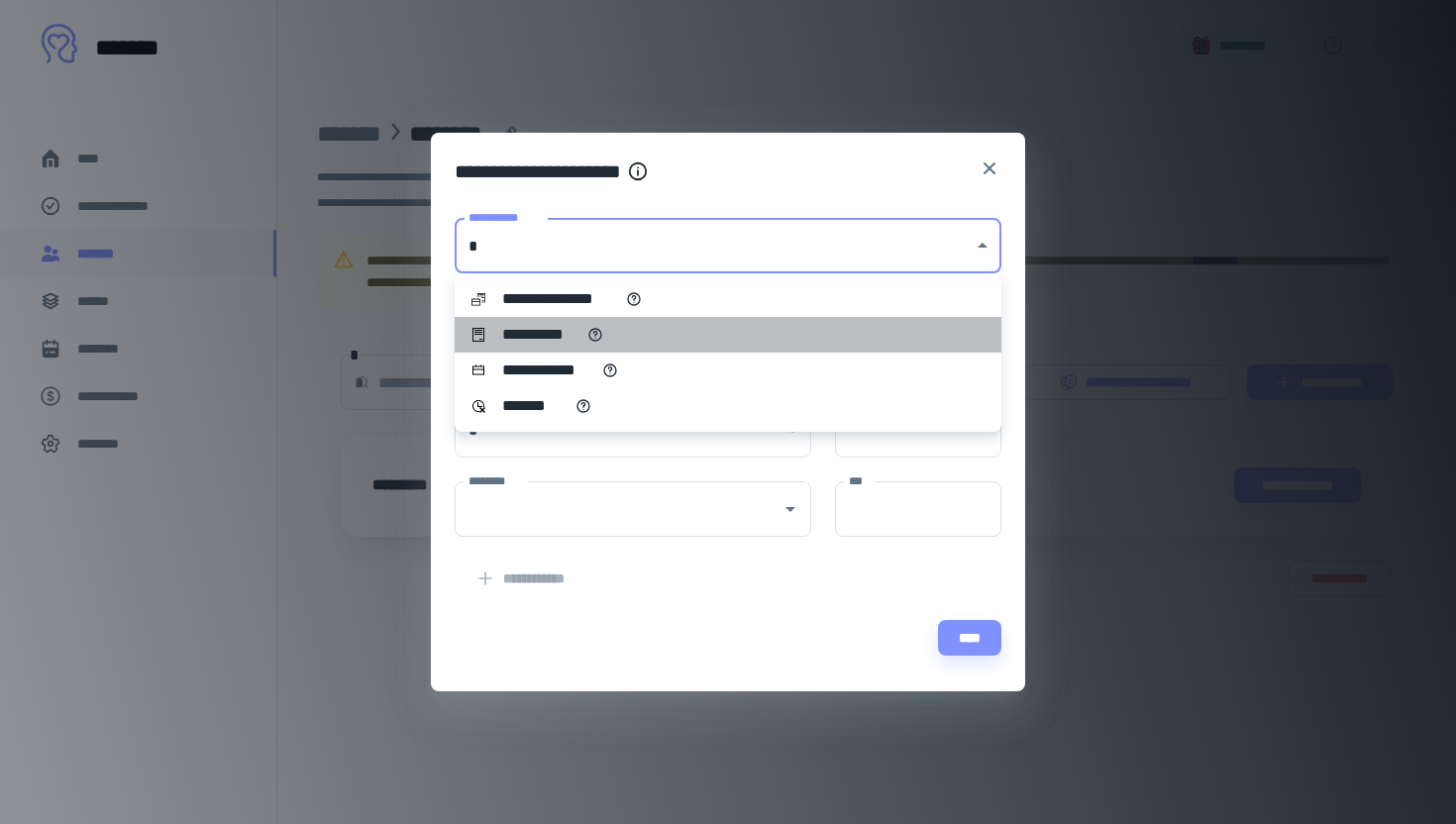 click 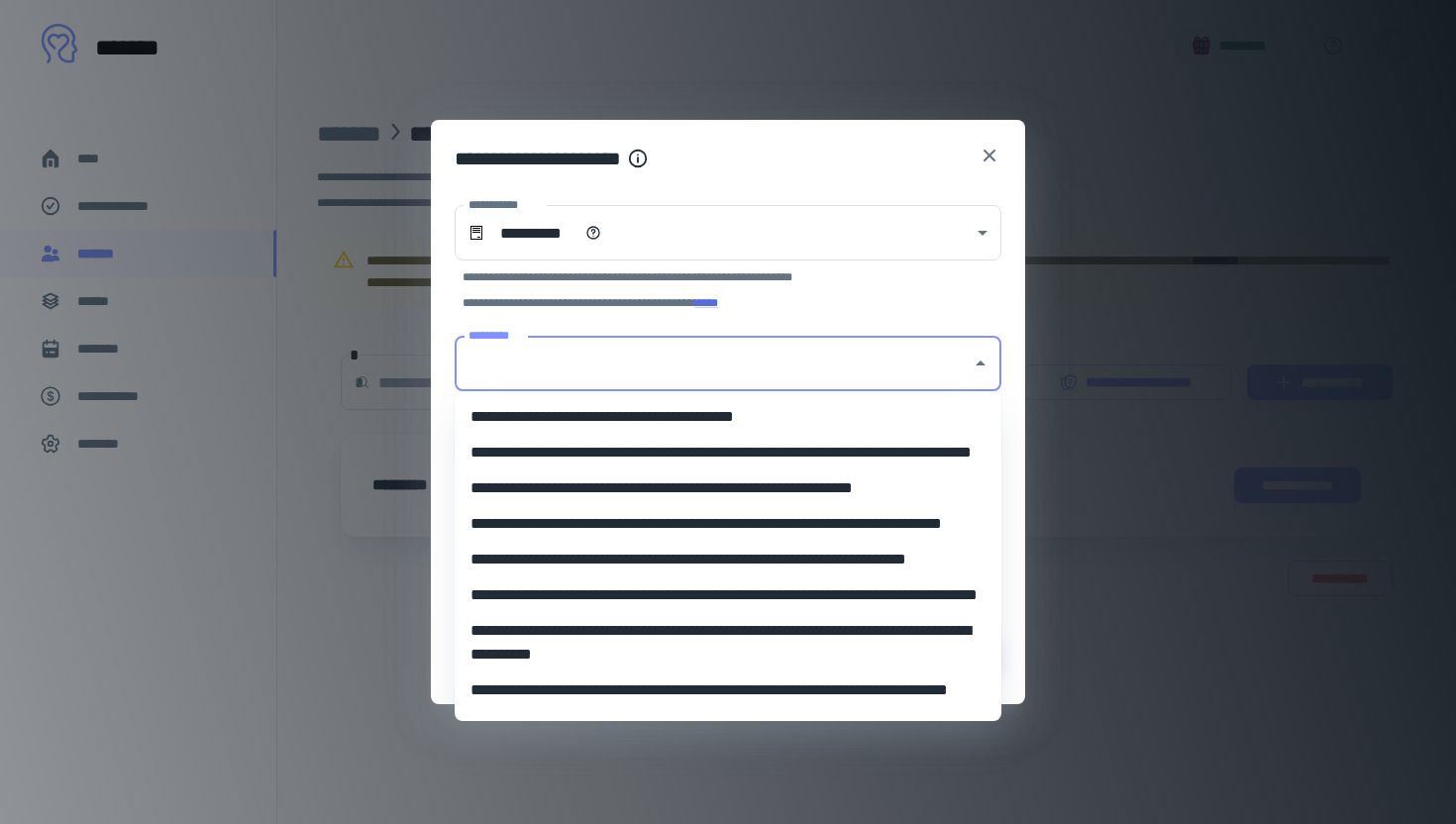 click on "*********" at bounding box center [713, 363] 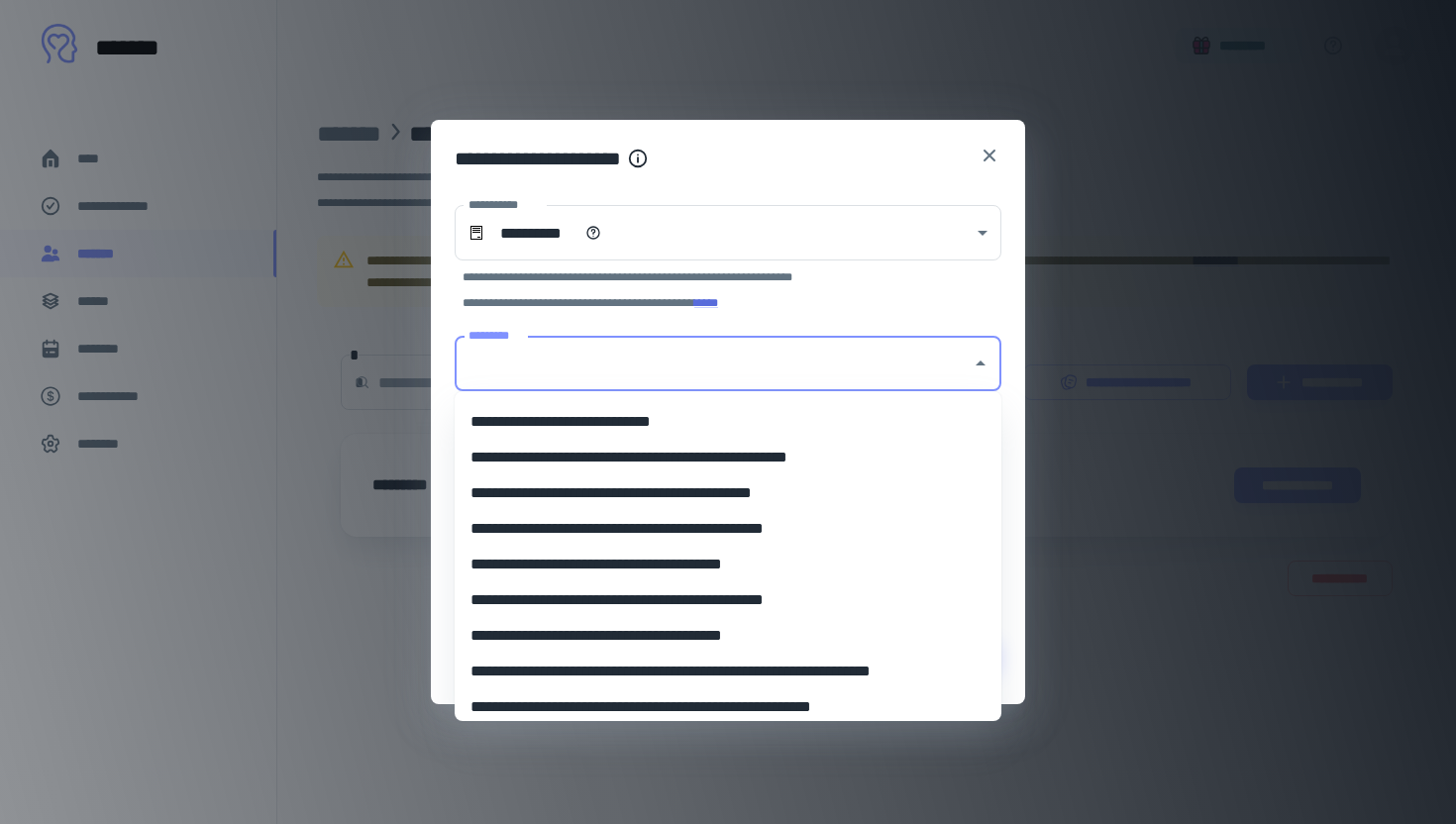 scroll, scrollTop: 4739, scrollLeft: 0, axis: vertical 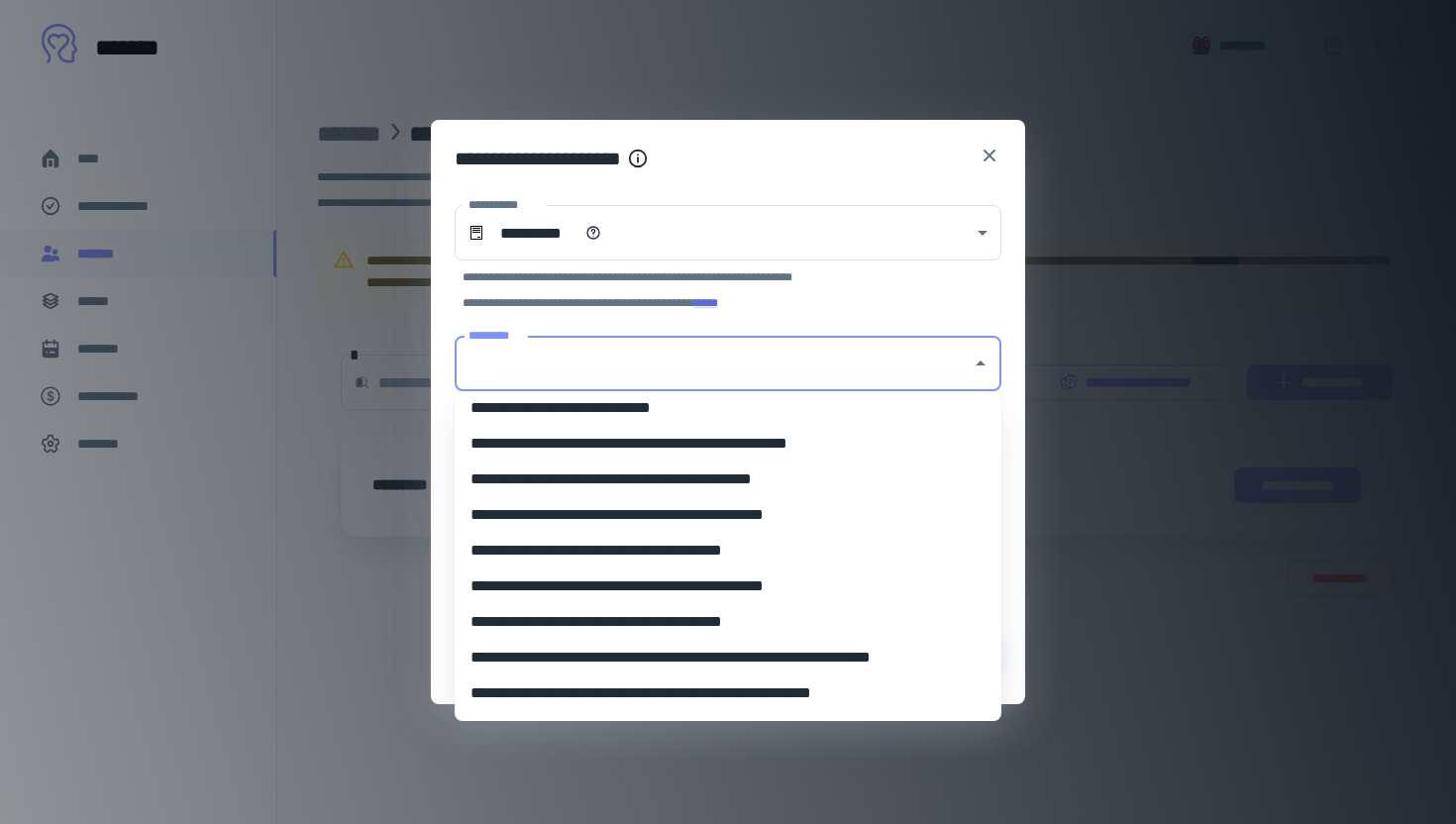 click on "**********" at bounding box center [728, 551] 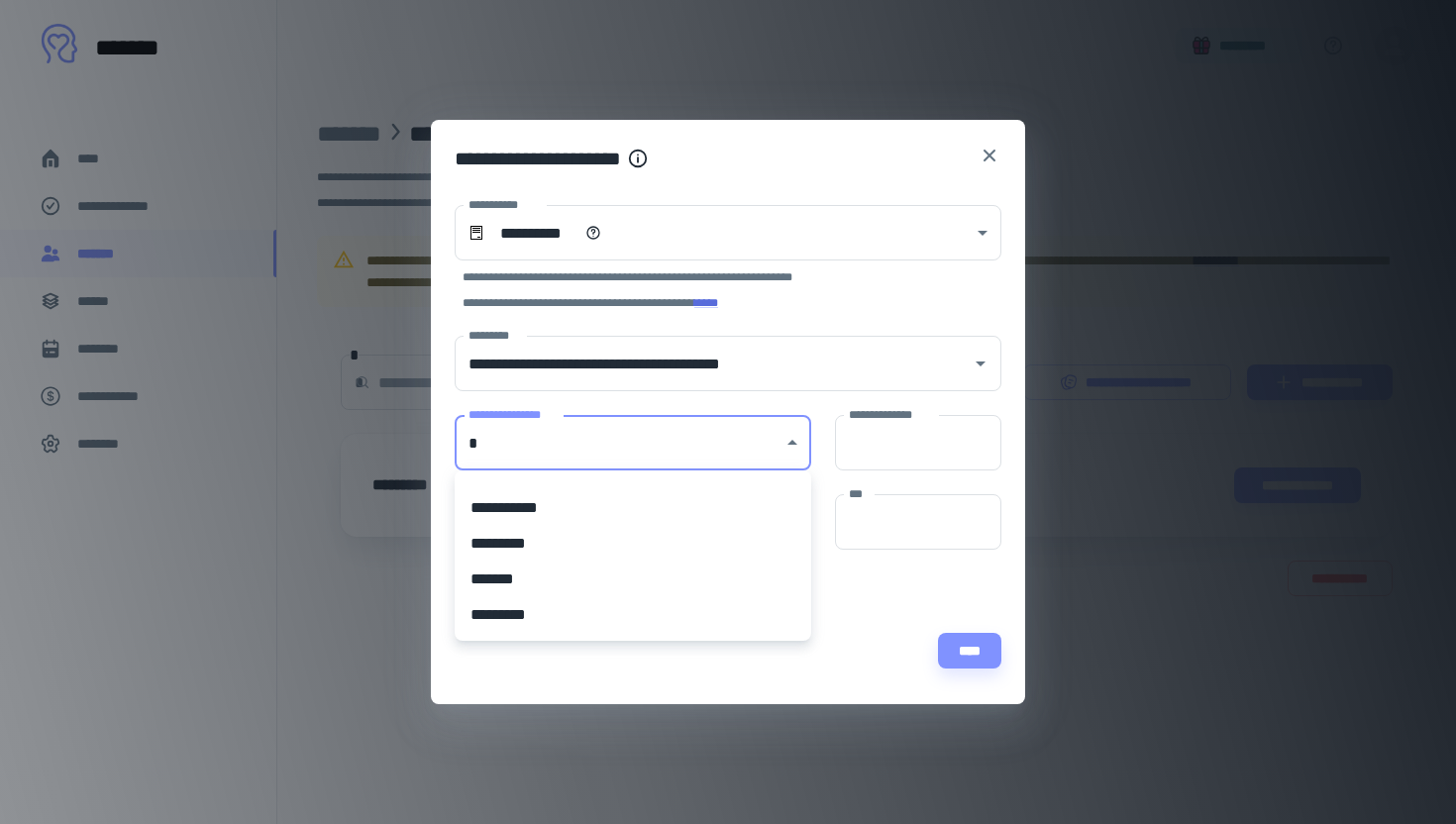 click on "**********" at bounding box center (728, 412) 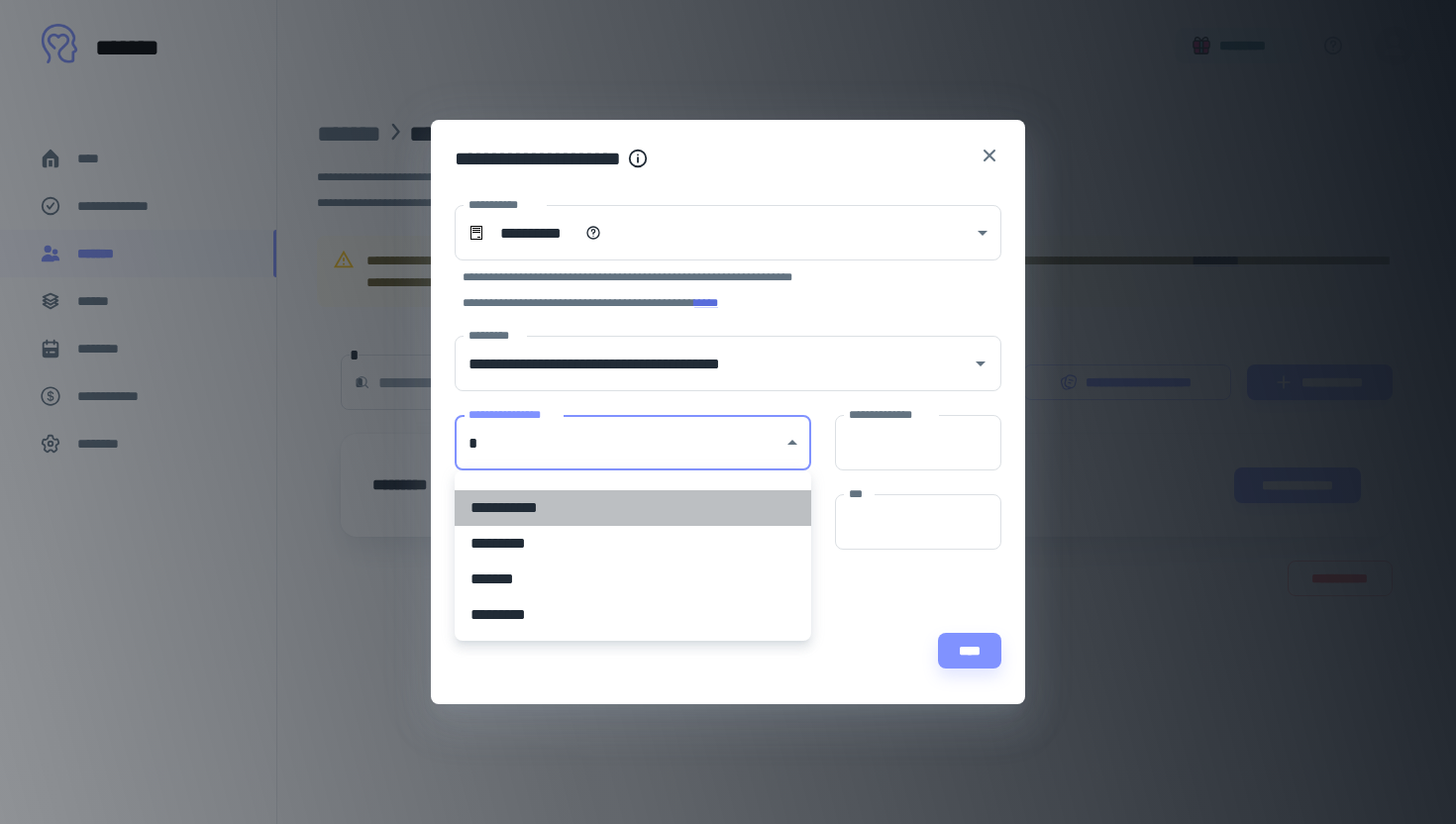 click on "**********" at bounding box center [633, 508] 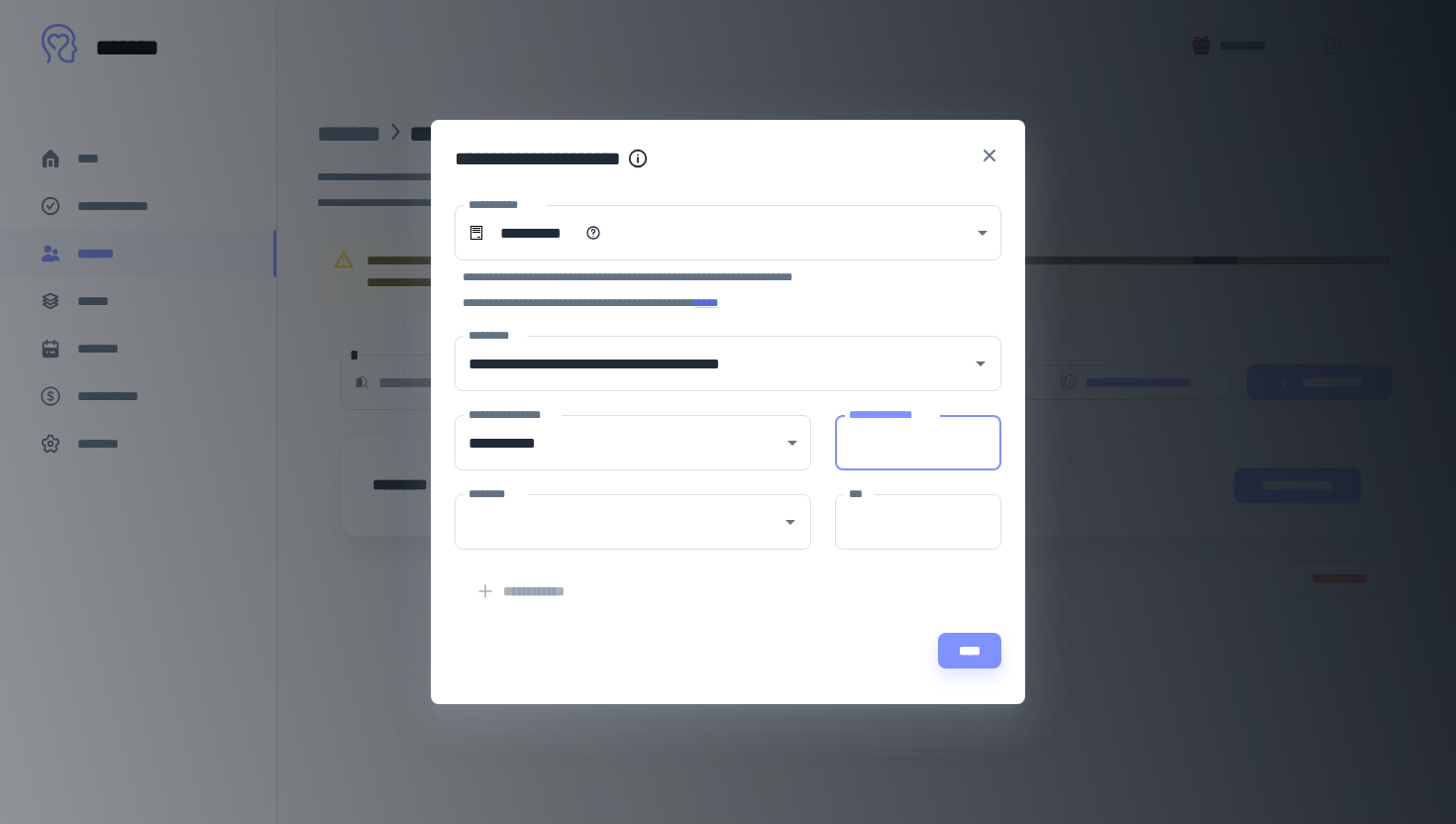 click on "**********" at bounding box center (918, 443) 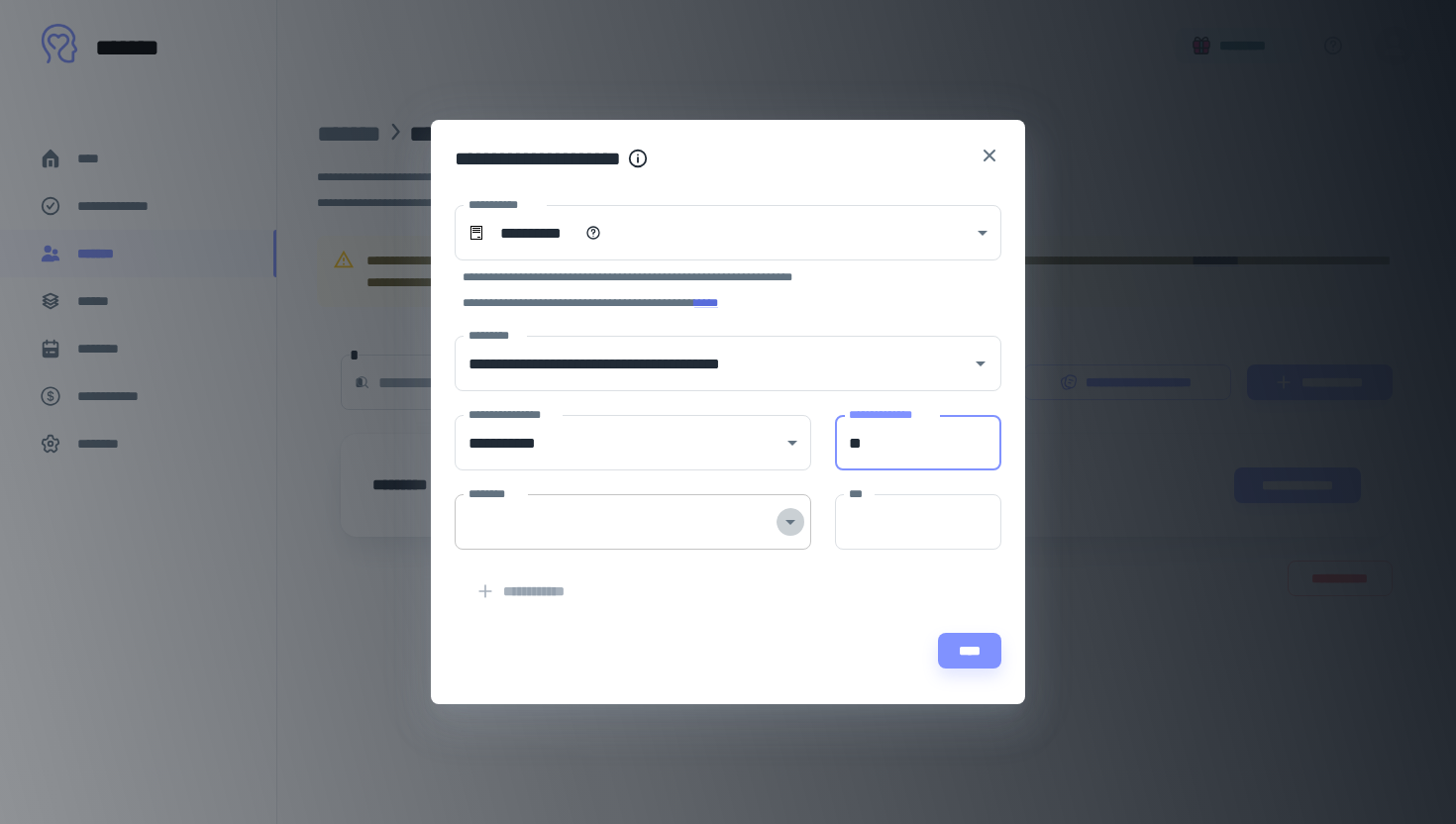 click 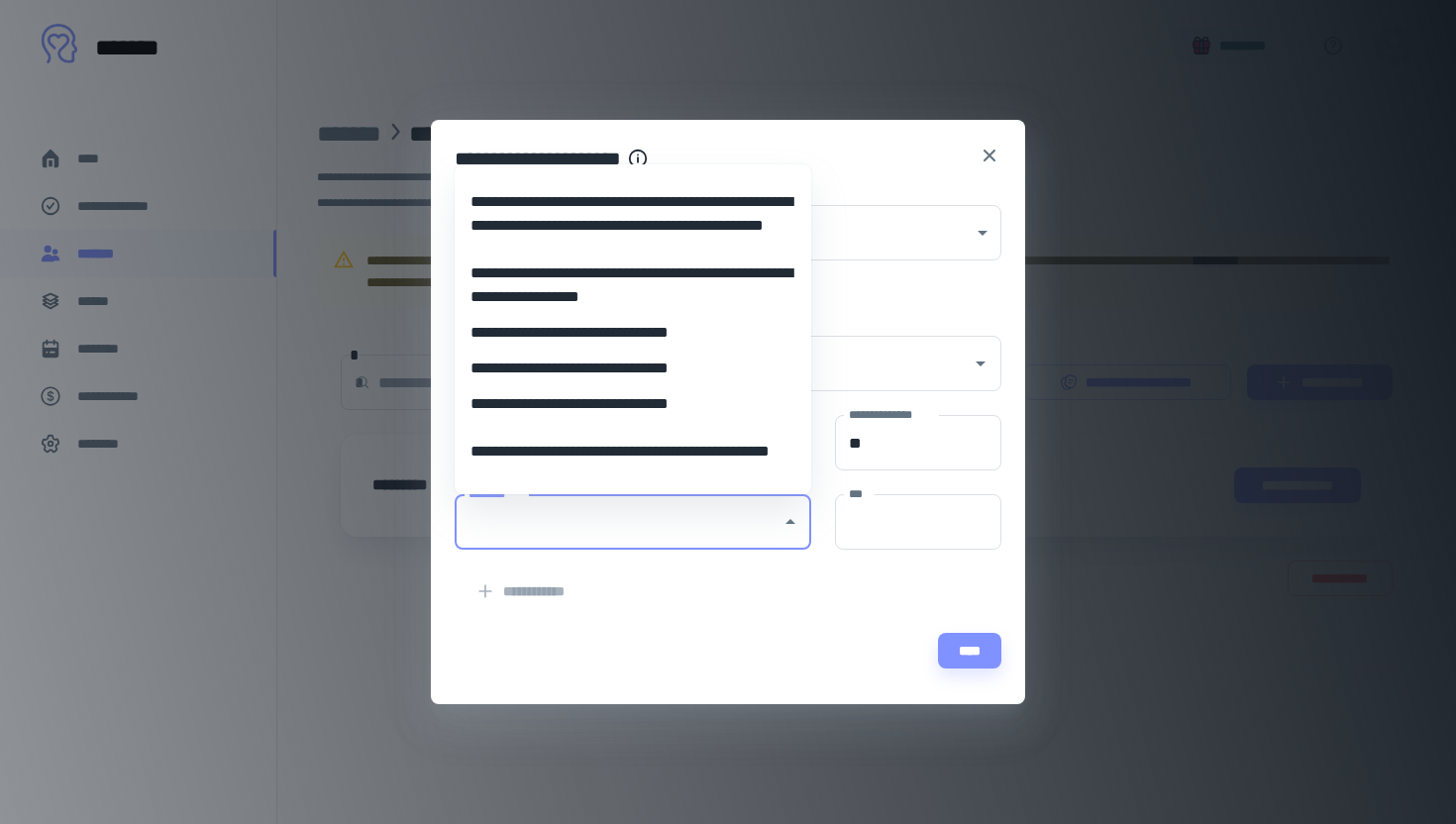 click on "**********" at bounding box center [633, 404] 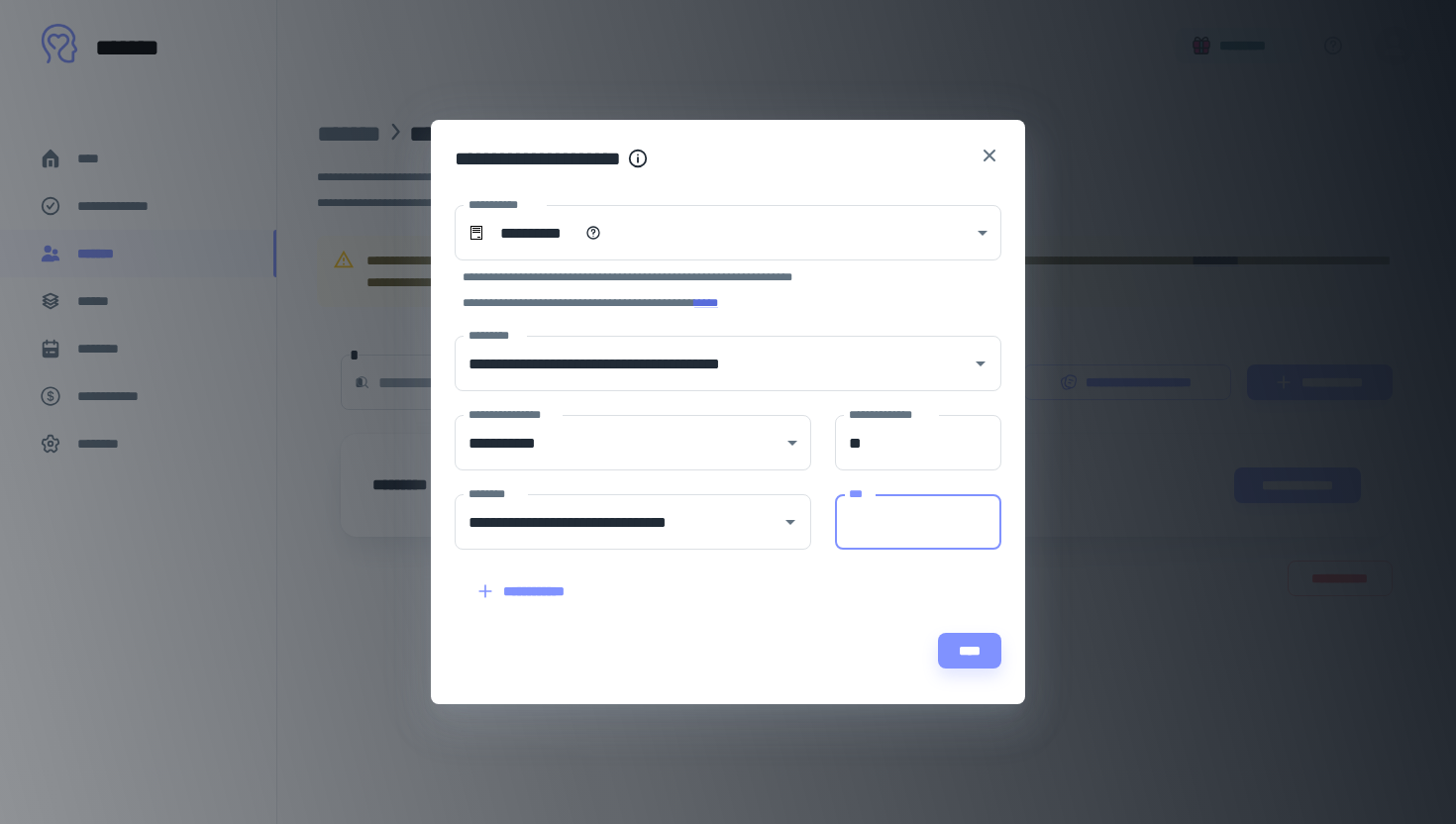 click on "***" at bounding box center [918, 522] 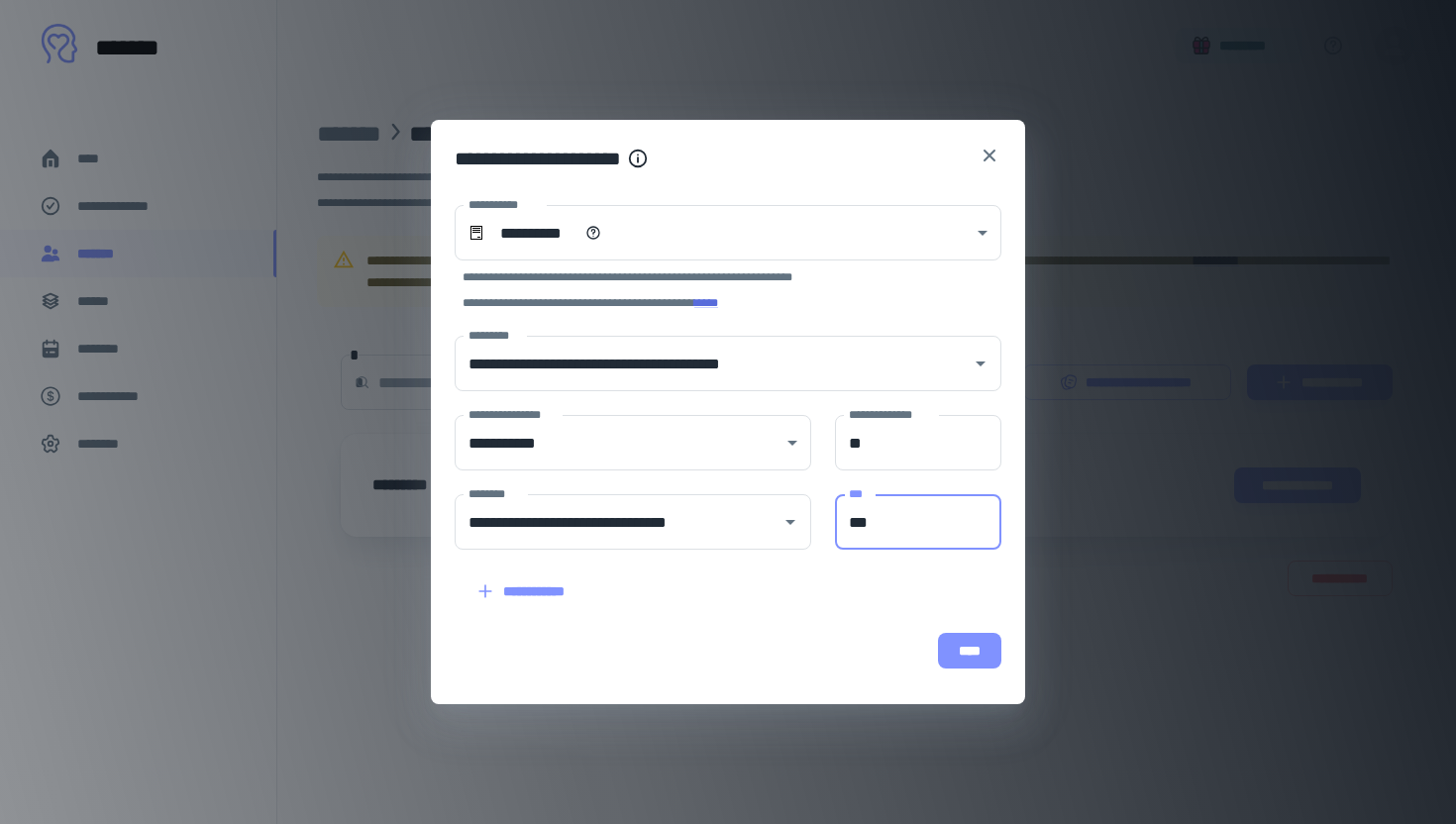 type on "***" 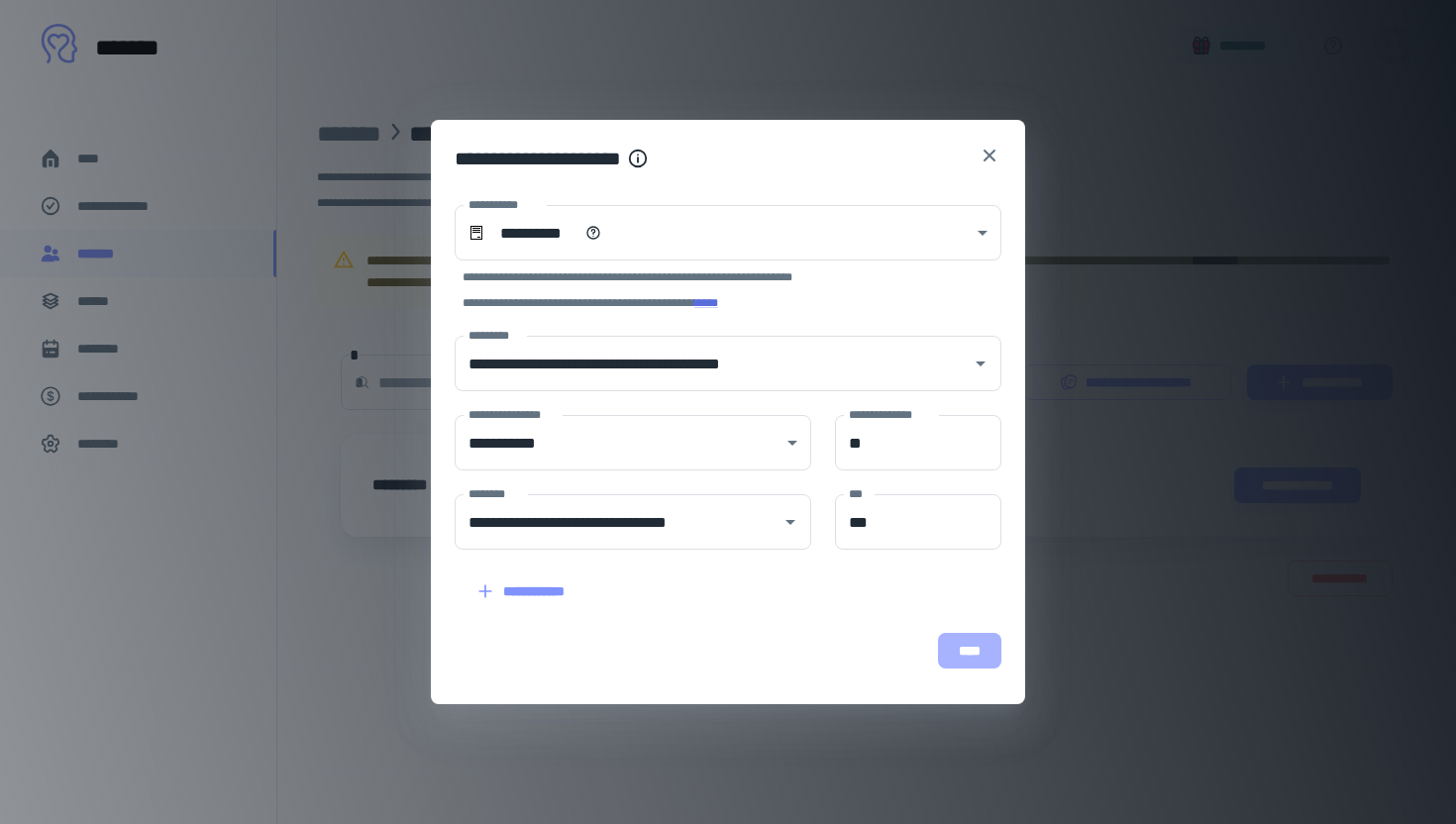 click on "****" at bounding box center [970, 651] 